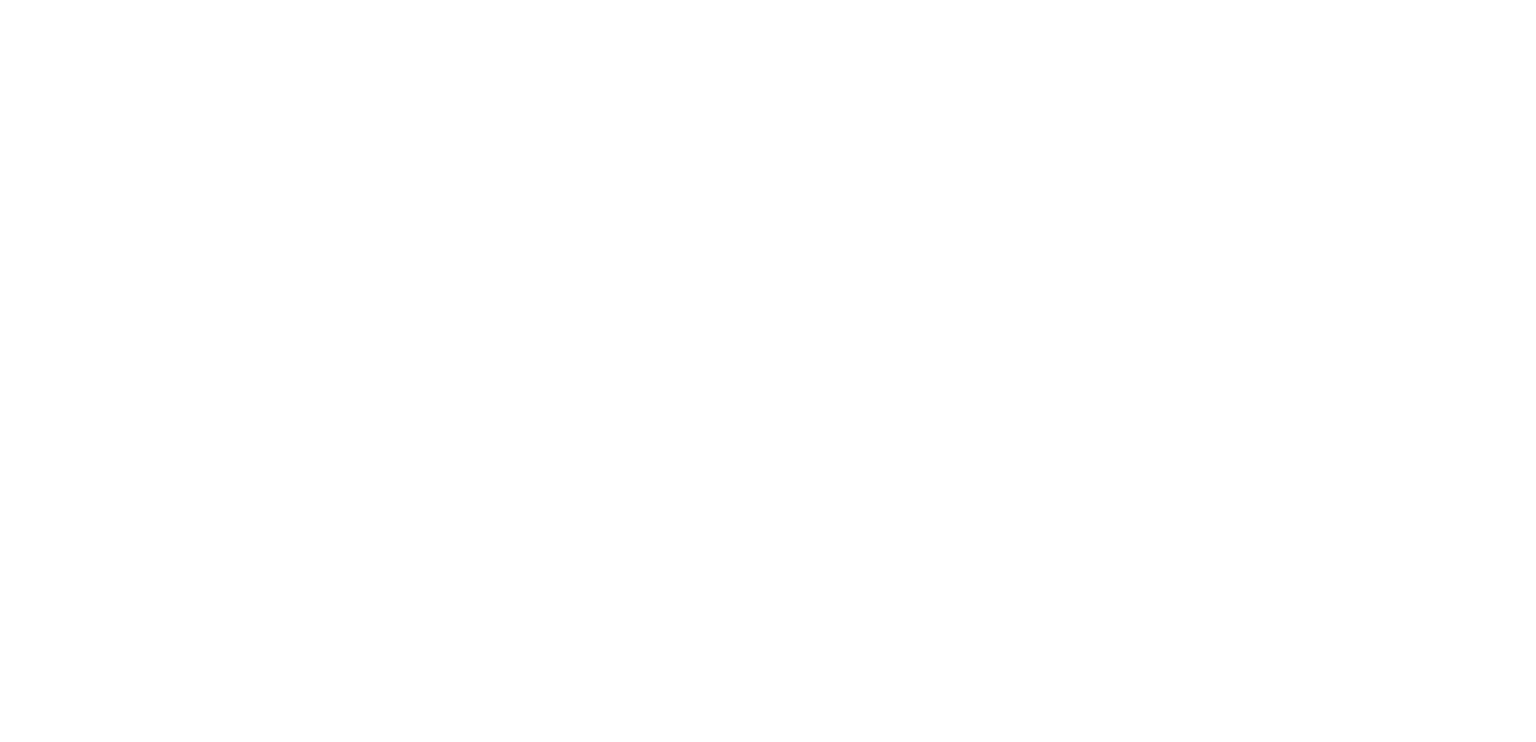 scroll, scrollTop: 0, scrollLeft: 0, axis: both 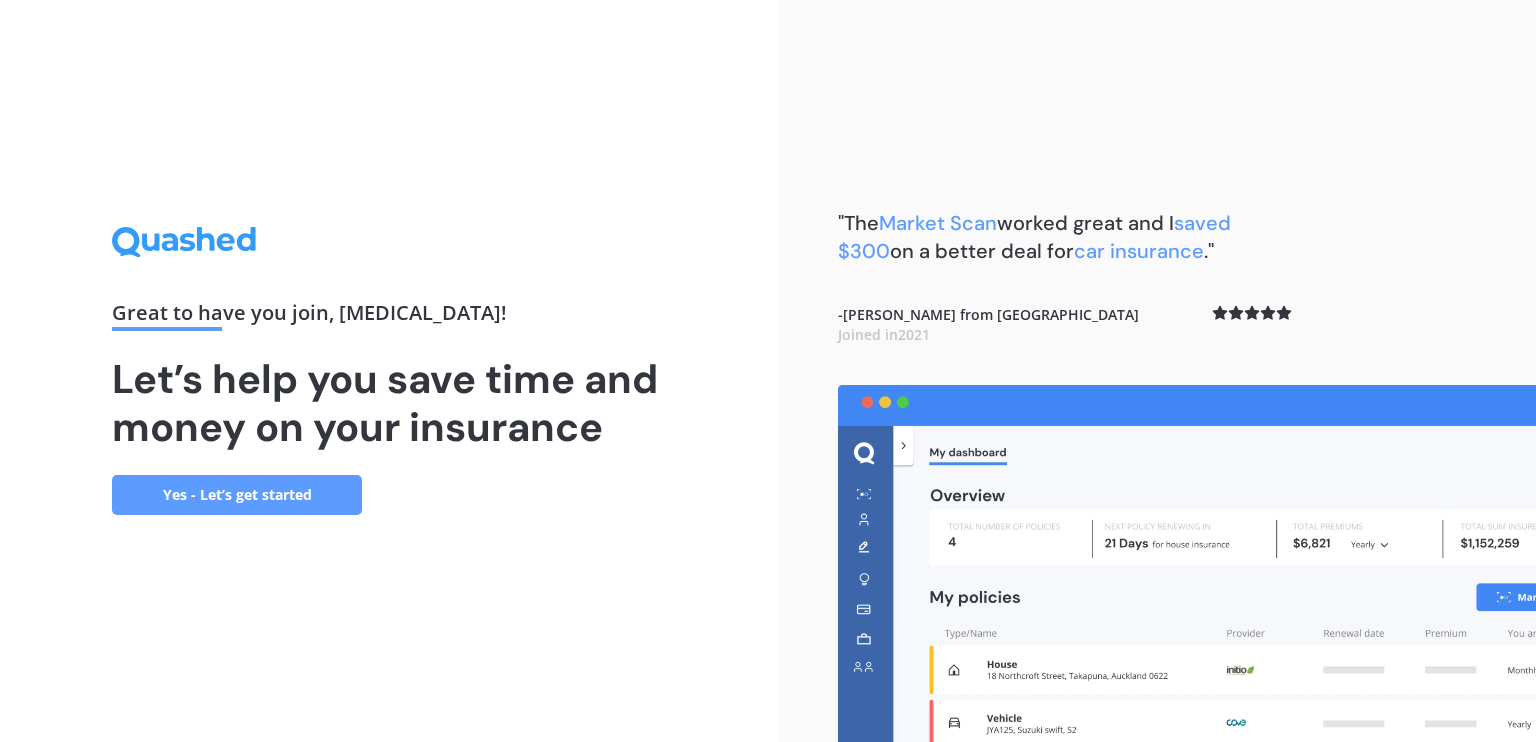 click on "Yes - Let’s get started" at bounding box center [237, 495] 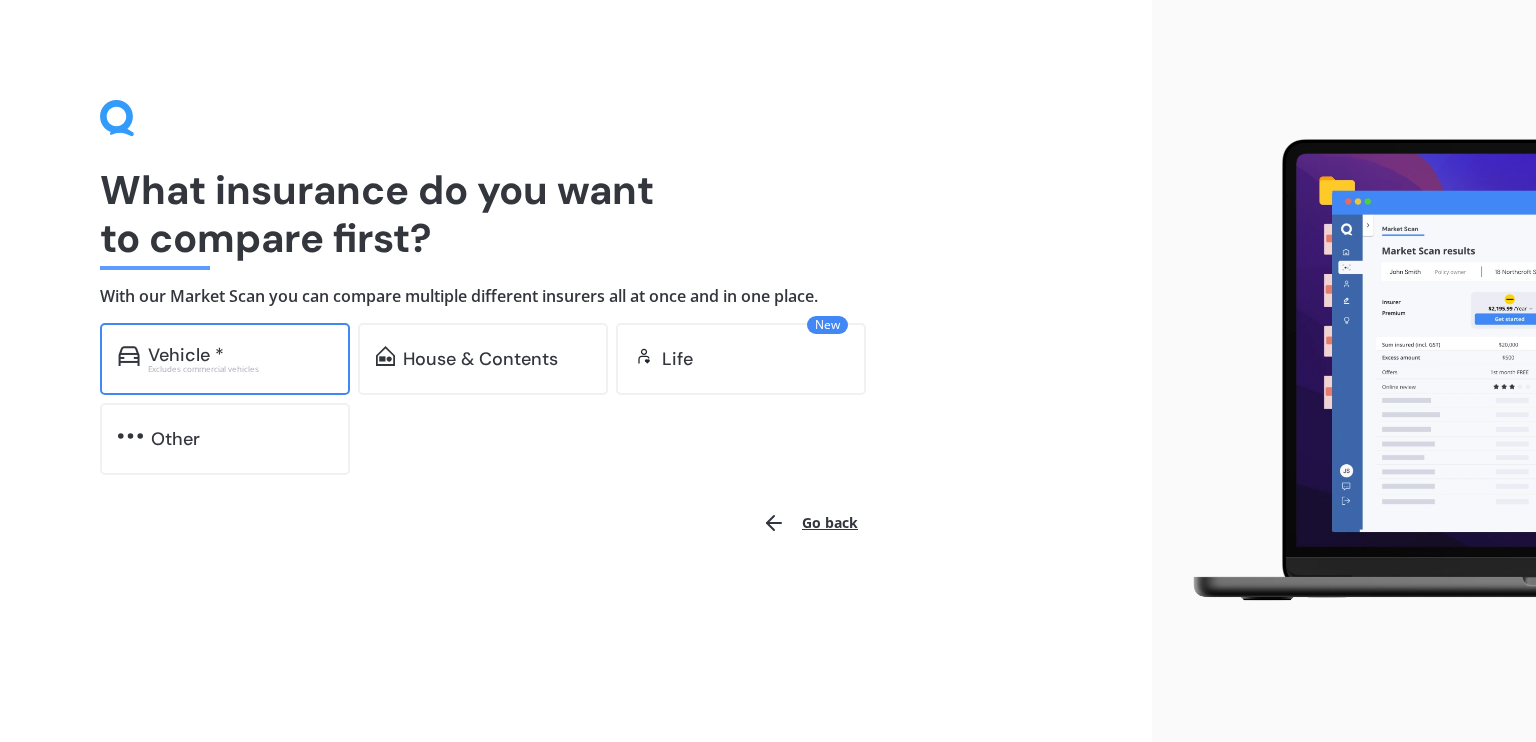 click on "Vehicle *" at bounding box center (240, 355) 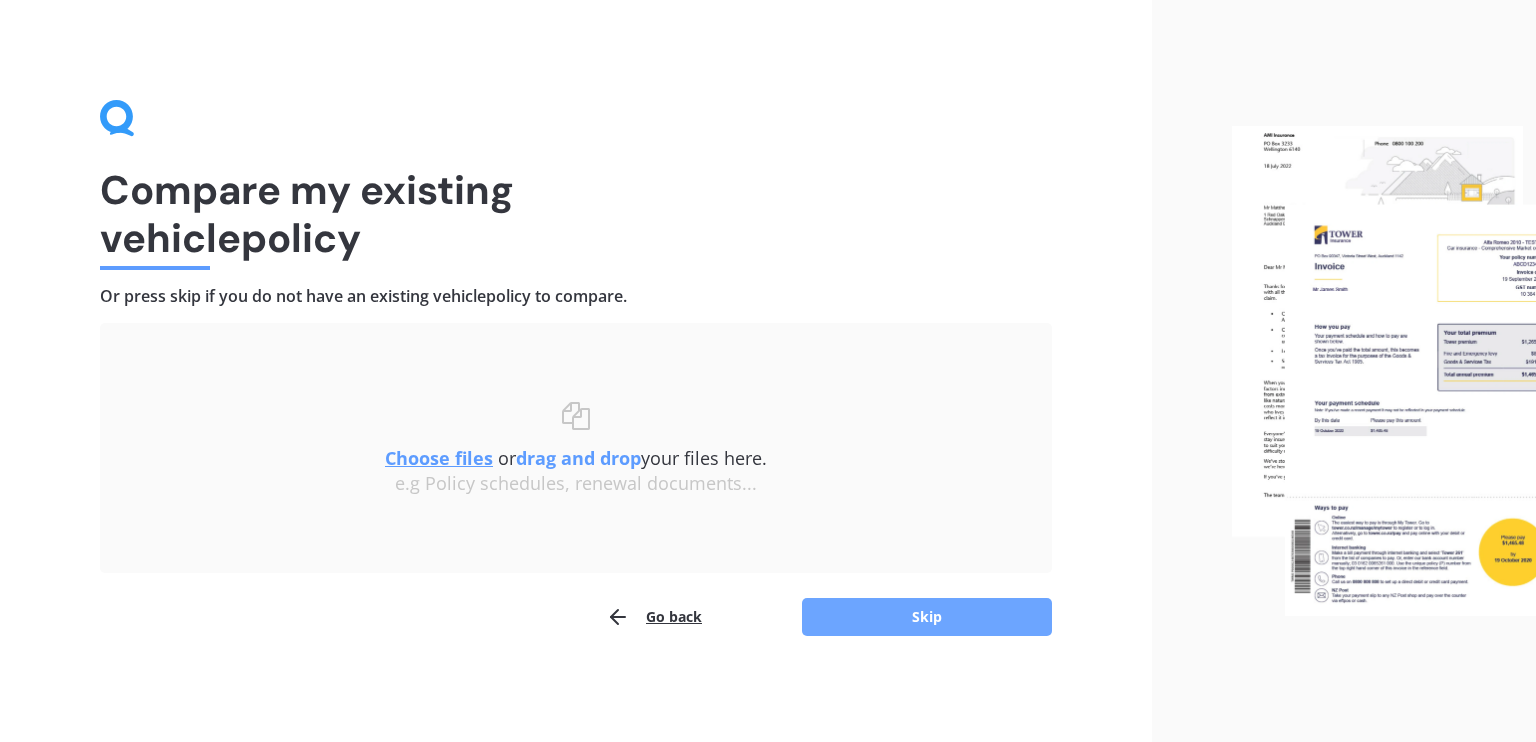 click on "Skip" at bounding box center [927, 617] 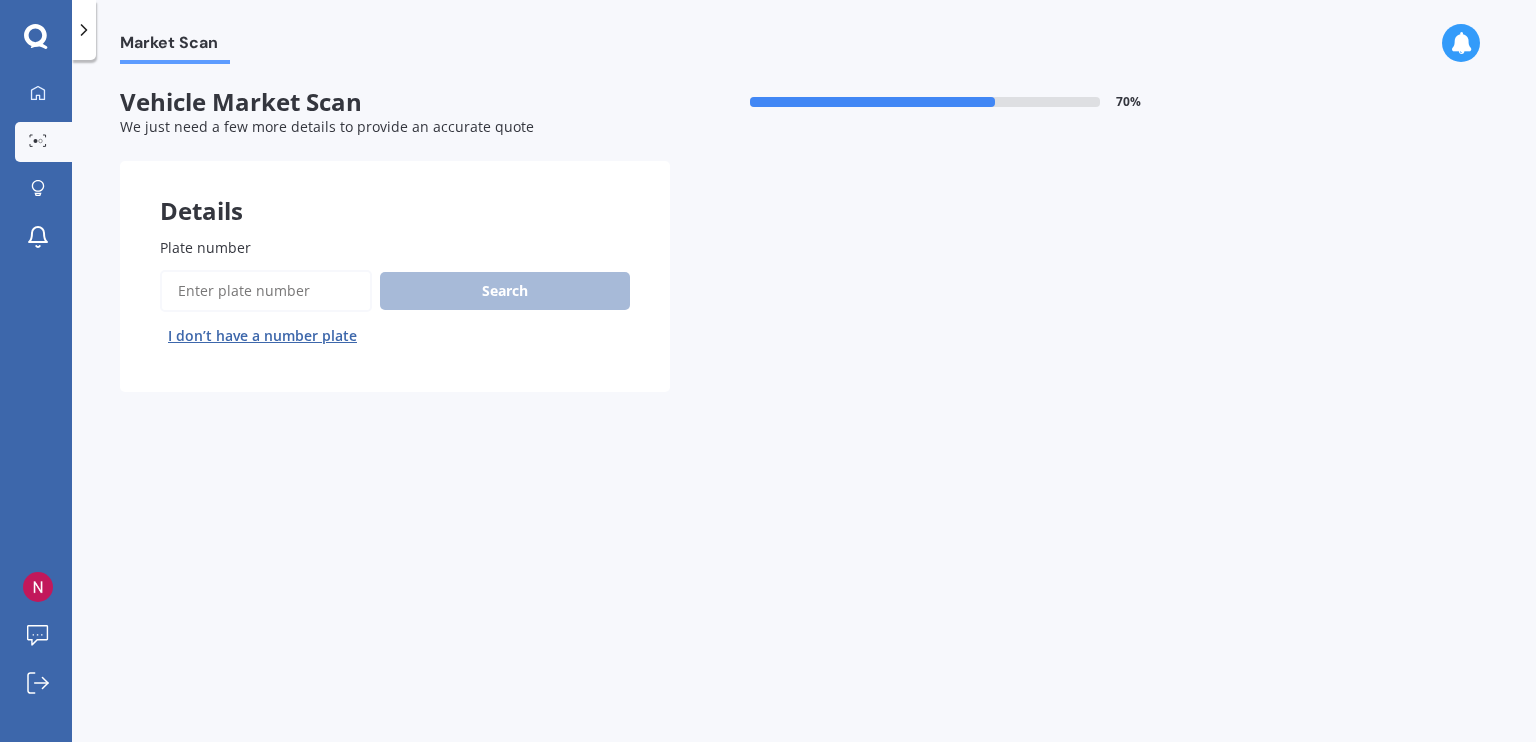 click on "Plate number" at bounding box center (266, 291) 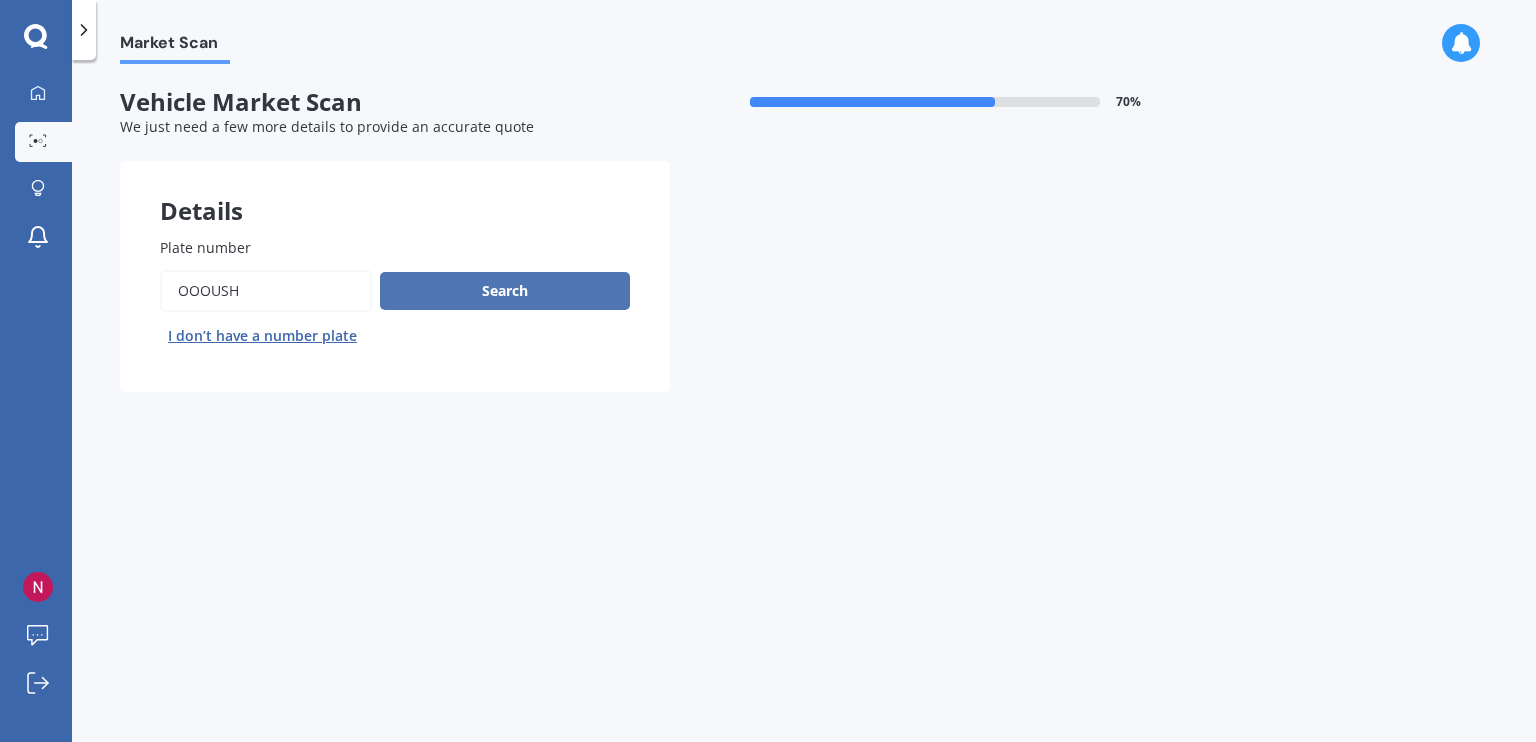 type on "oooush" 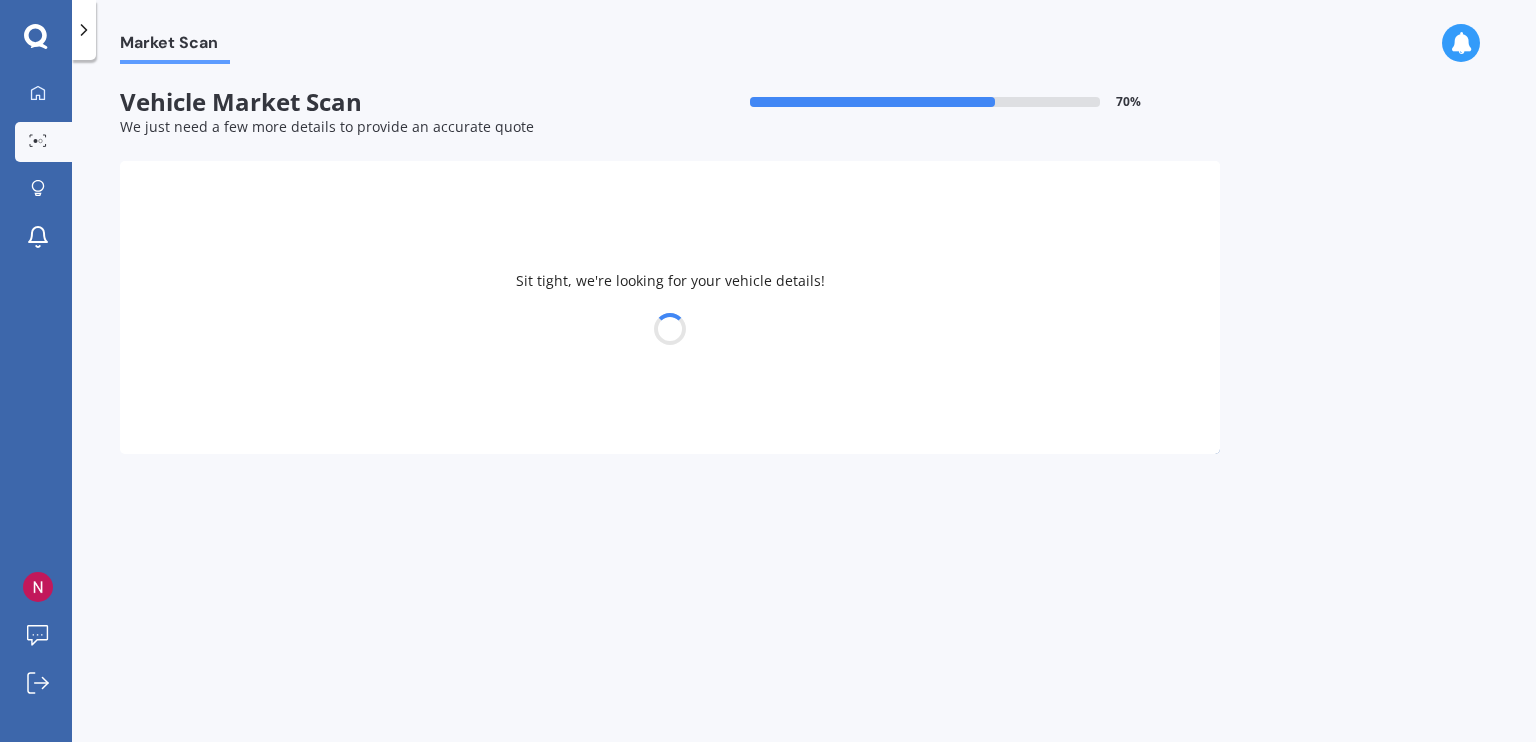 select on "MAZDA" 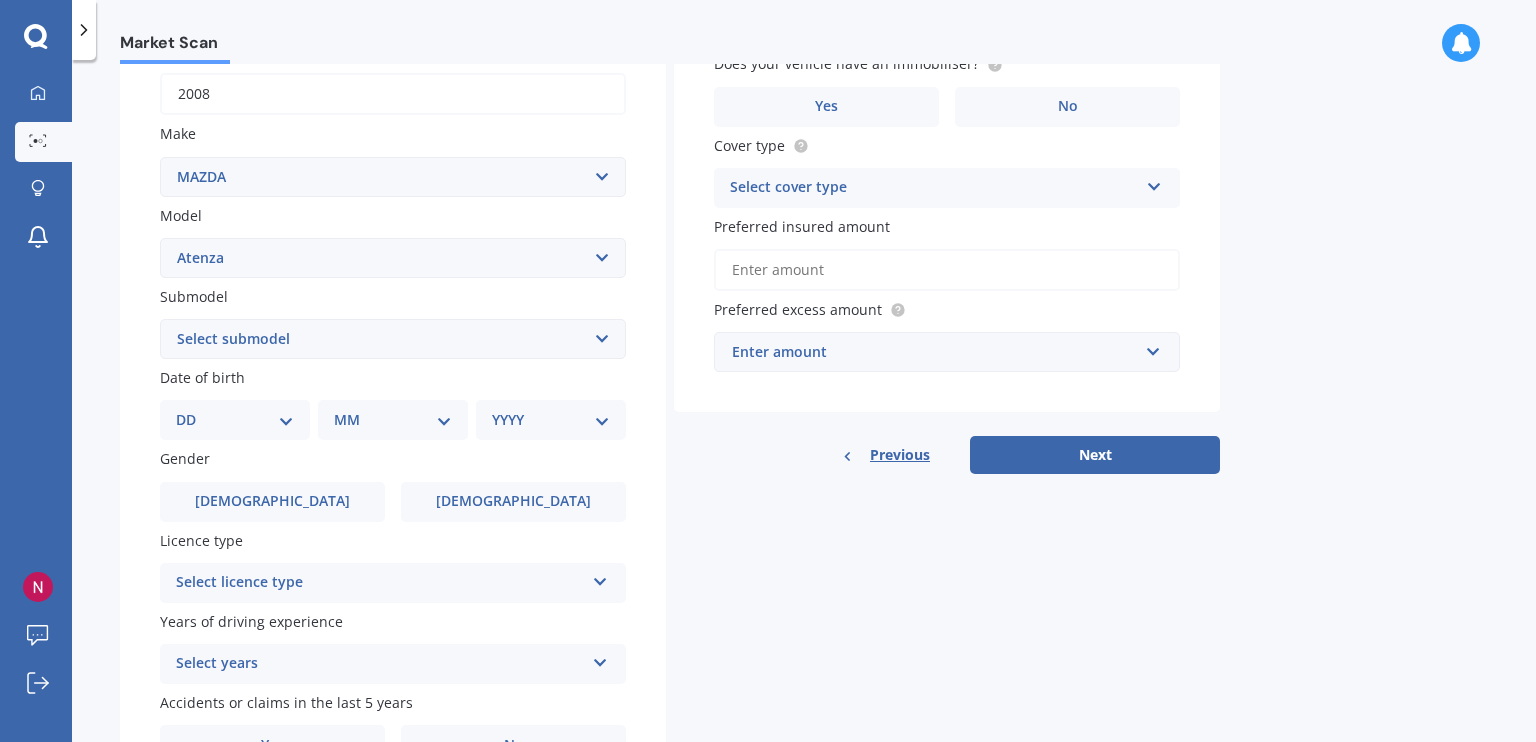 scroll, scrollTop: 400, scrollLeft: 0, axis: vertical 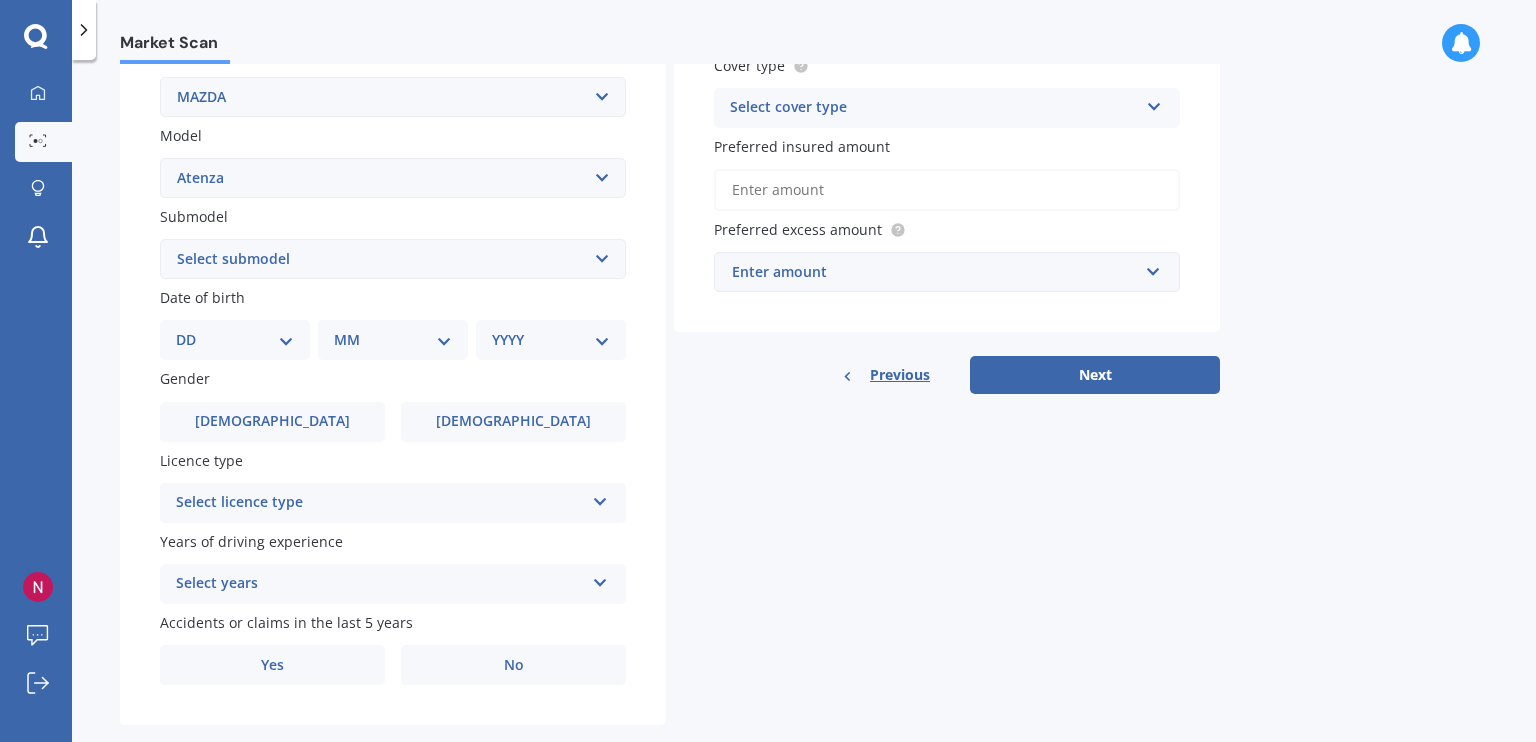 click on "DD 01 02 03 04 05 06 07 08 09 10 11 12 13 14 15 16 17 18 19 20 21 22 23 24 25 26 27 28 29 30 31" at bounding box center (235, 340) 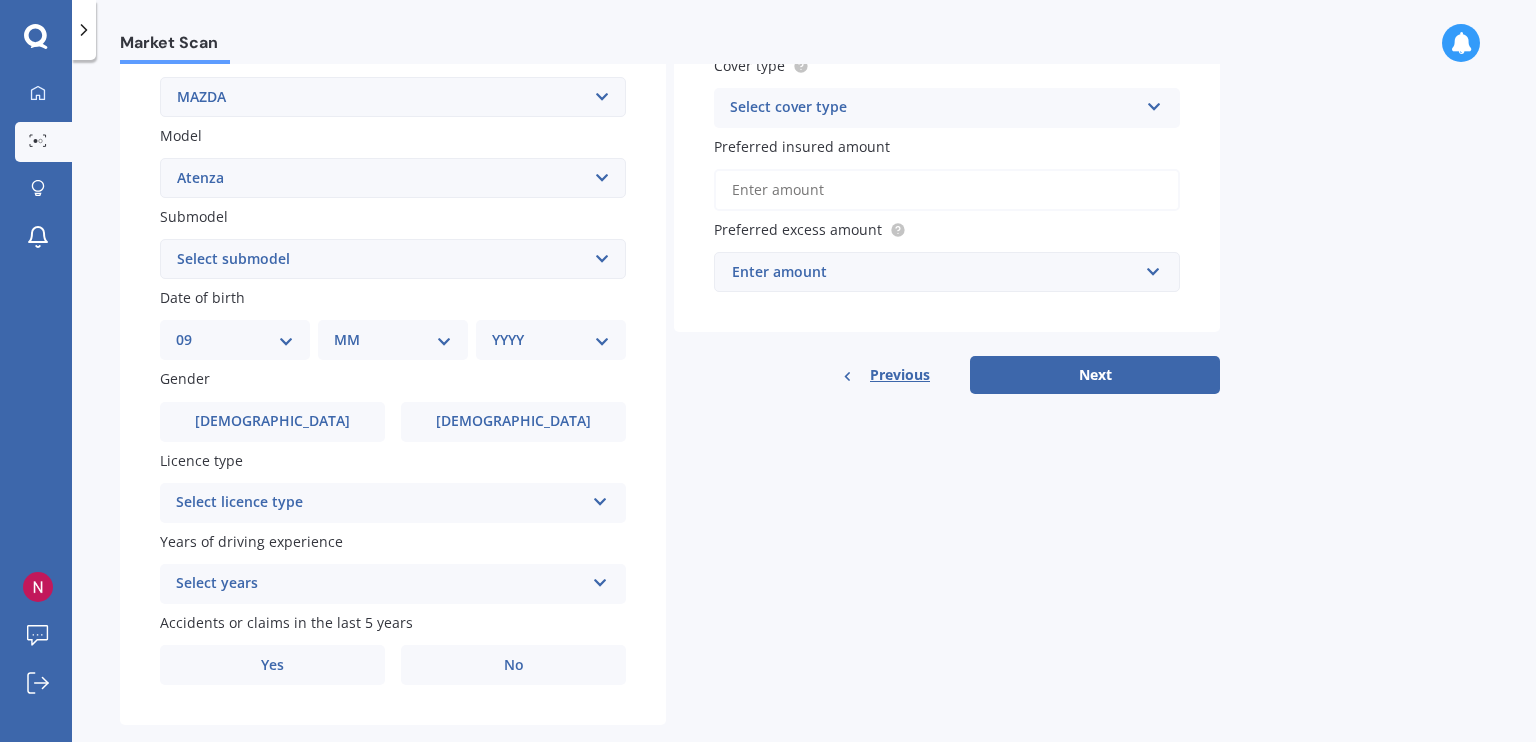 click on "DD 01 02 03 04 05 06 07 08 09 10 11 12 13 14 15 16 17 18 19 20 21 22 23 24 25 26 27 28 29 30 31" at bounding box center [235, 340] 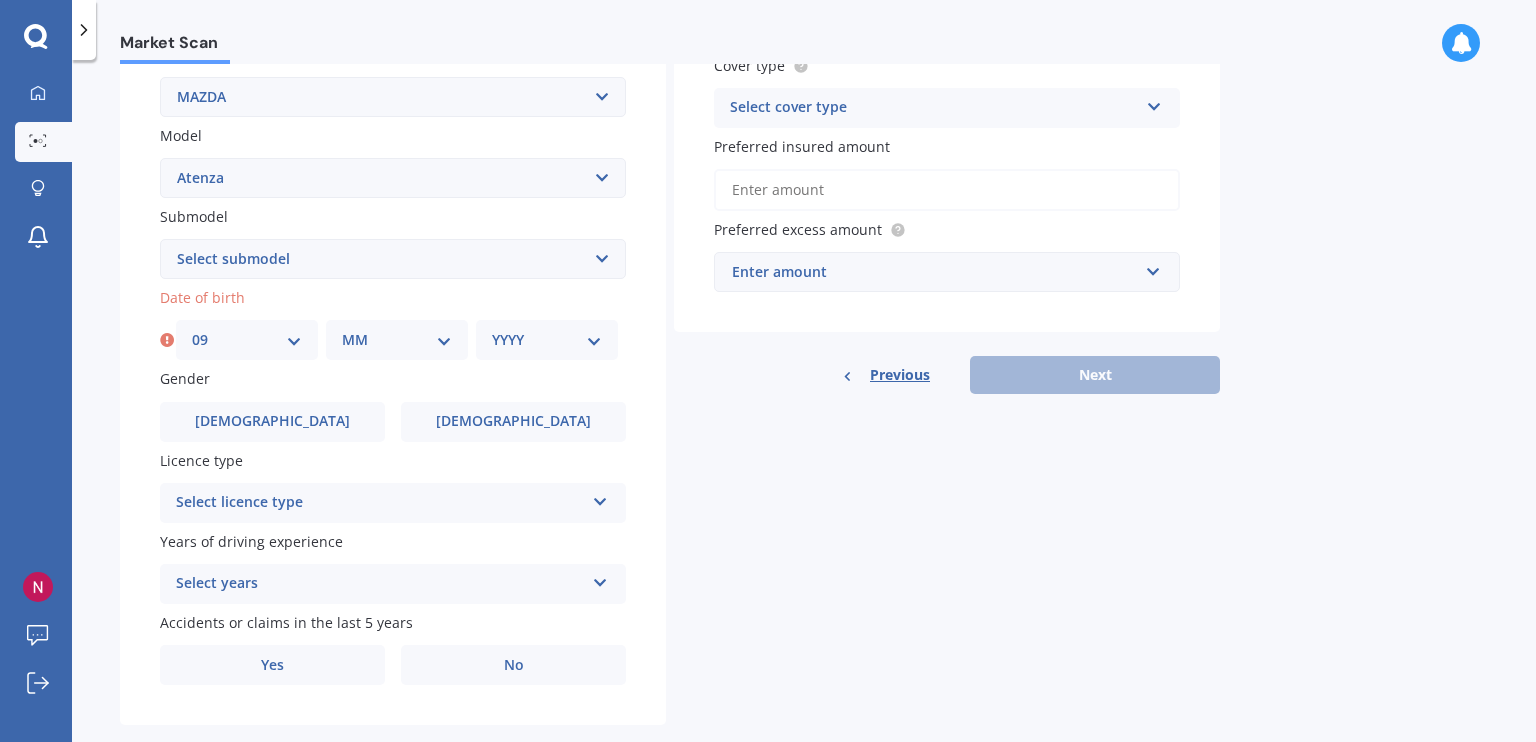 click on "MM 01 02 03 04 05 06 07 08 09 10 11 12" at bounding box center [397, 340] 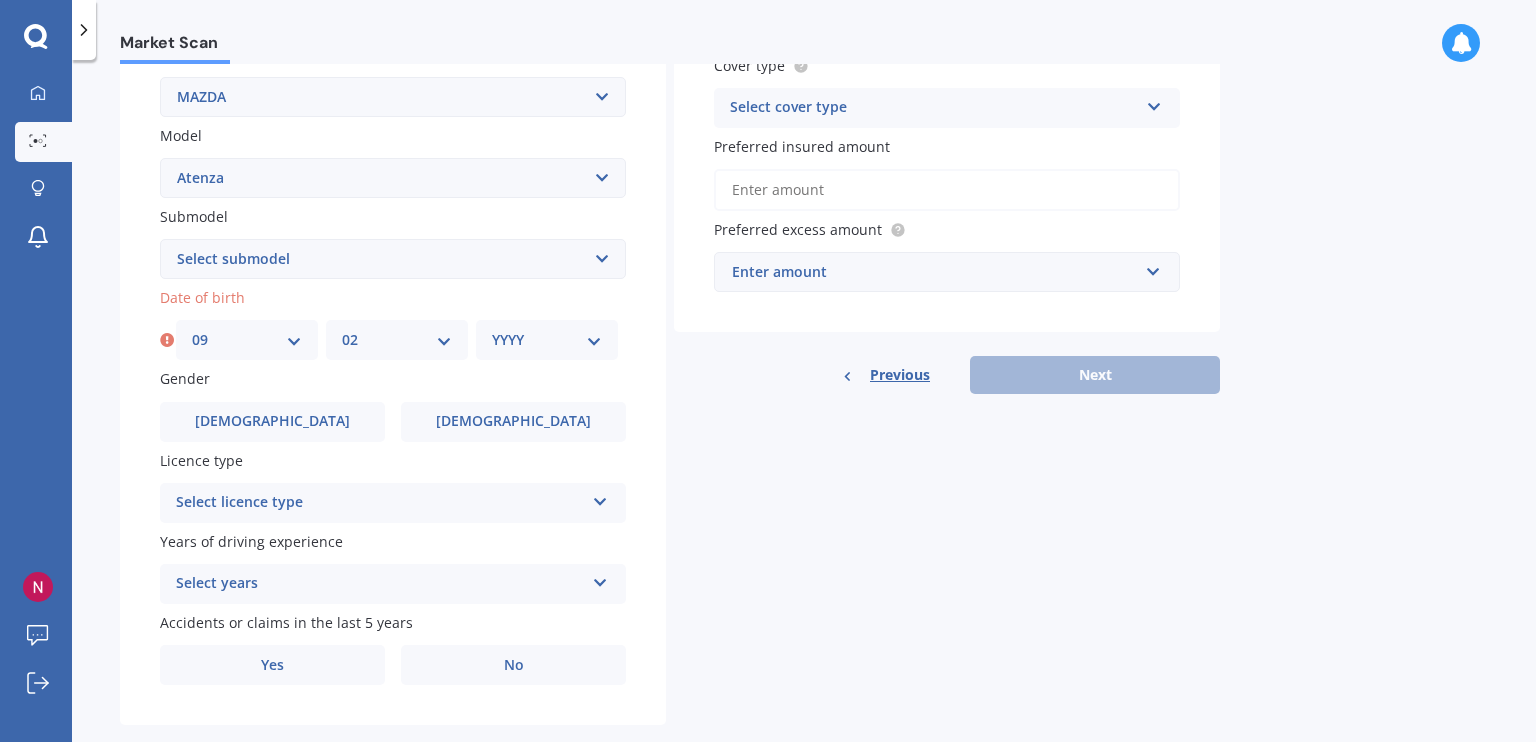 click on "MM 01 02 03 04 05 06 07 08 09 10 11 12" at bounding box center [397, 340] 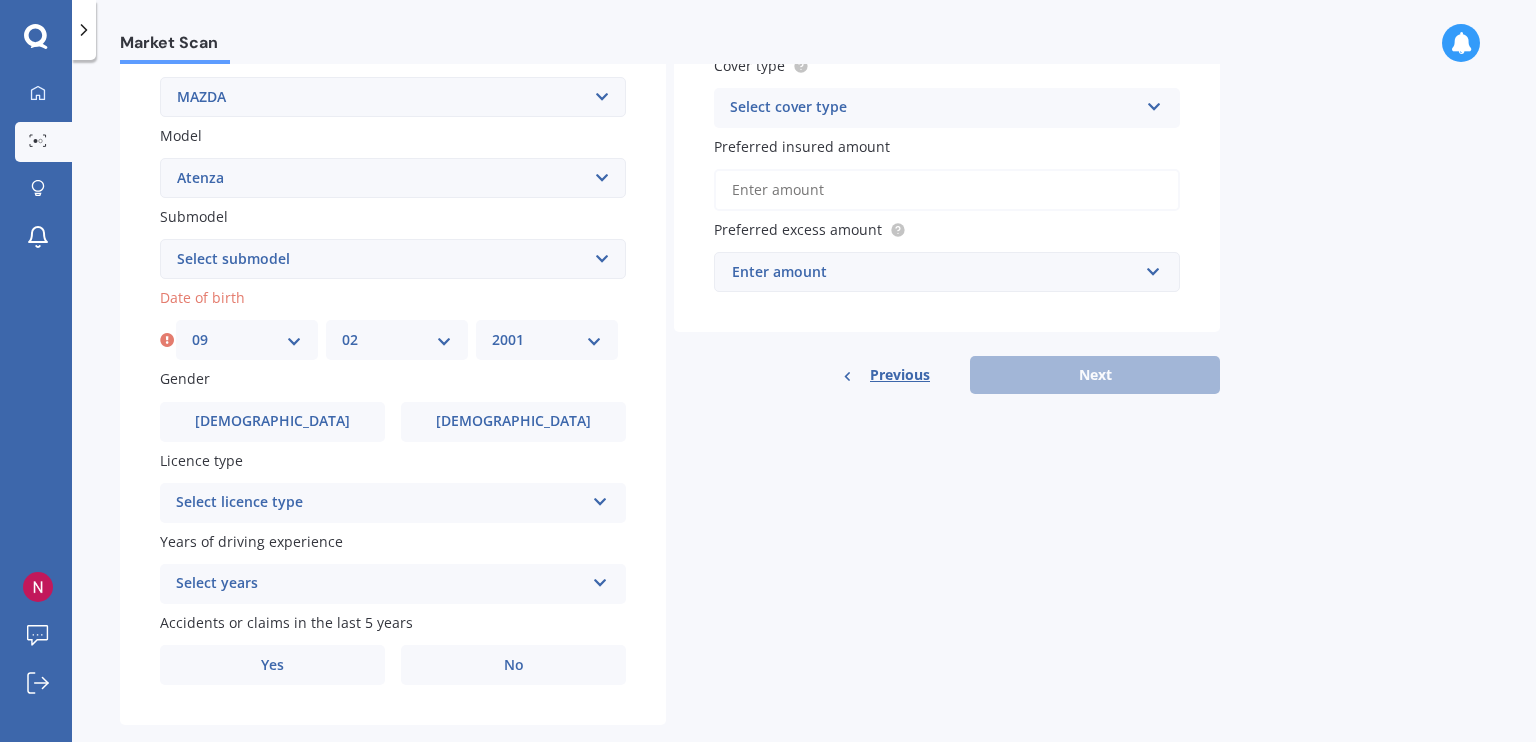 click on "YYYY 2025 2024 2023 2022 2021 2020 2019 2018 2017 2016 2015 2014 2013 2012 2011 2010 2009 2008 2007 2006 2005 2004 2003 2002 2001 2000 1999 1998 1997 1996 1995 1994 1993 1992 1991 1990 1989 1988 1987 1986 1985 1984 1983 1982 1981 1980 1979 1978 1977 1976 1975 1974 1973 1972 1971 1970 1969 1968 1967 1966 1965 1964 1963 1962 1961 1960 1959 1958 1957 1956 1955 1954 1953 1952 1951 1950 1949 1948 1947 1946 1945 1944 1943 1942 1941 1940 1939 1938 1937 1936 1935 1934 1933 1932 1931 1930 1929 1928 1927 1926" at bounding box center (547, 340) 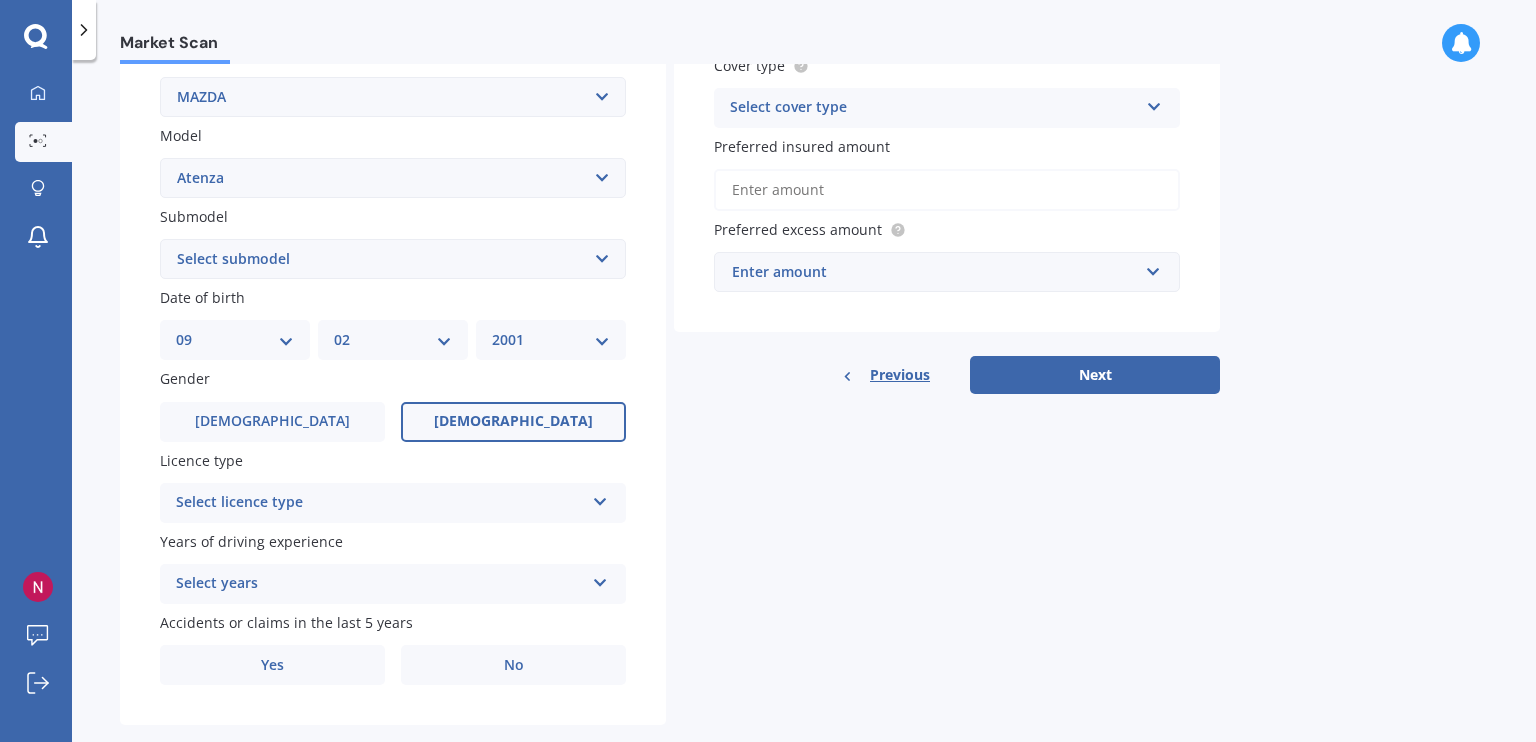 click on "[DEMOGRAPHIC_DATA]" at bounding box center [513, 422] 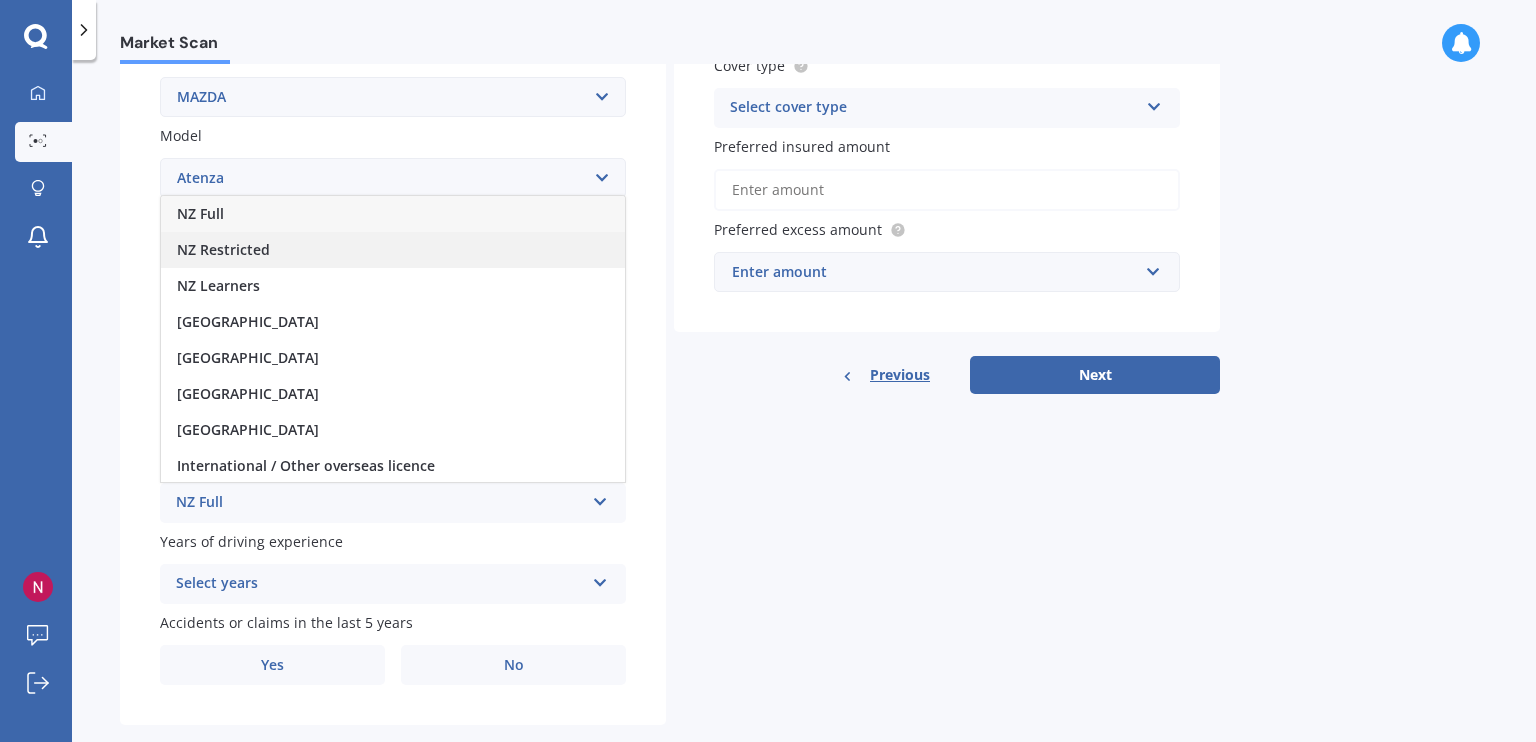click on "NZ Restricted" at bounding box center [393, 250] 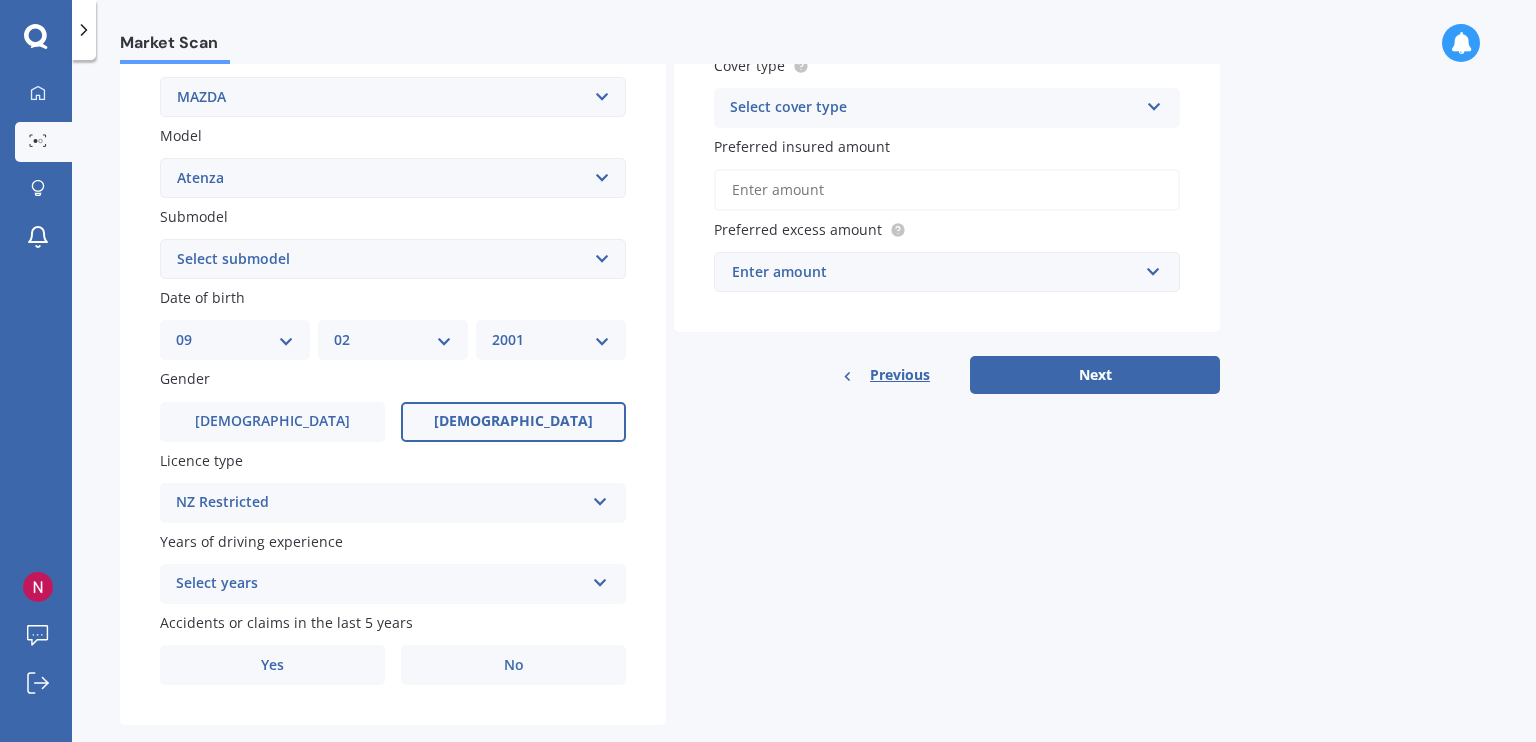 click on "Select years" at bounding box center [380, 584] 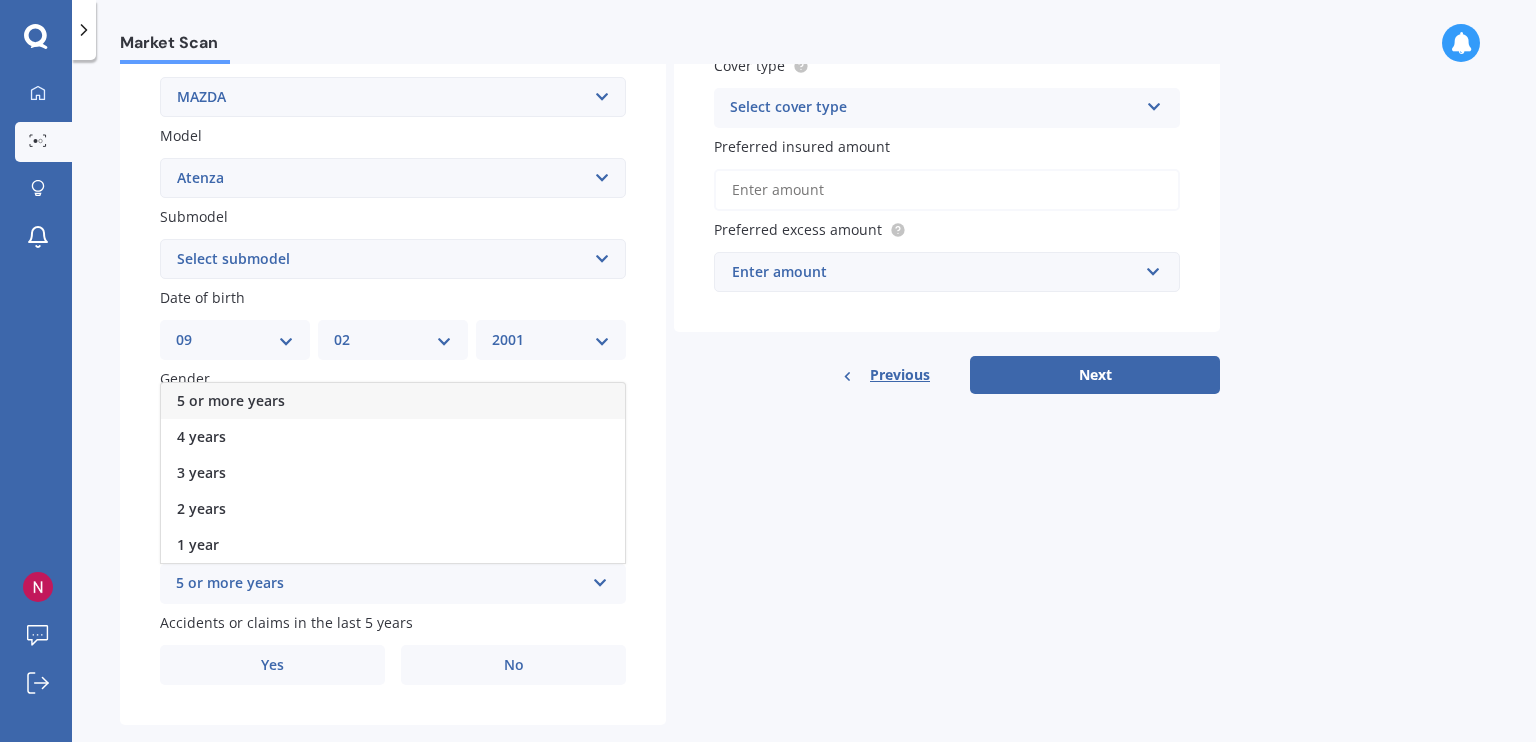 click on "5 or more years" at bounding box center [393, 401] 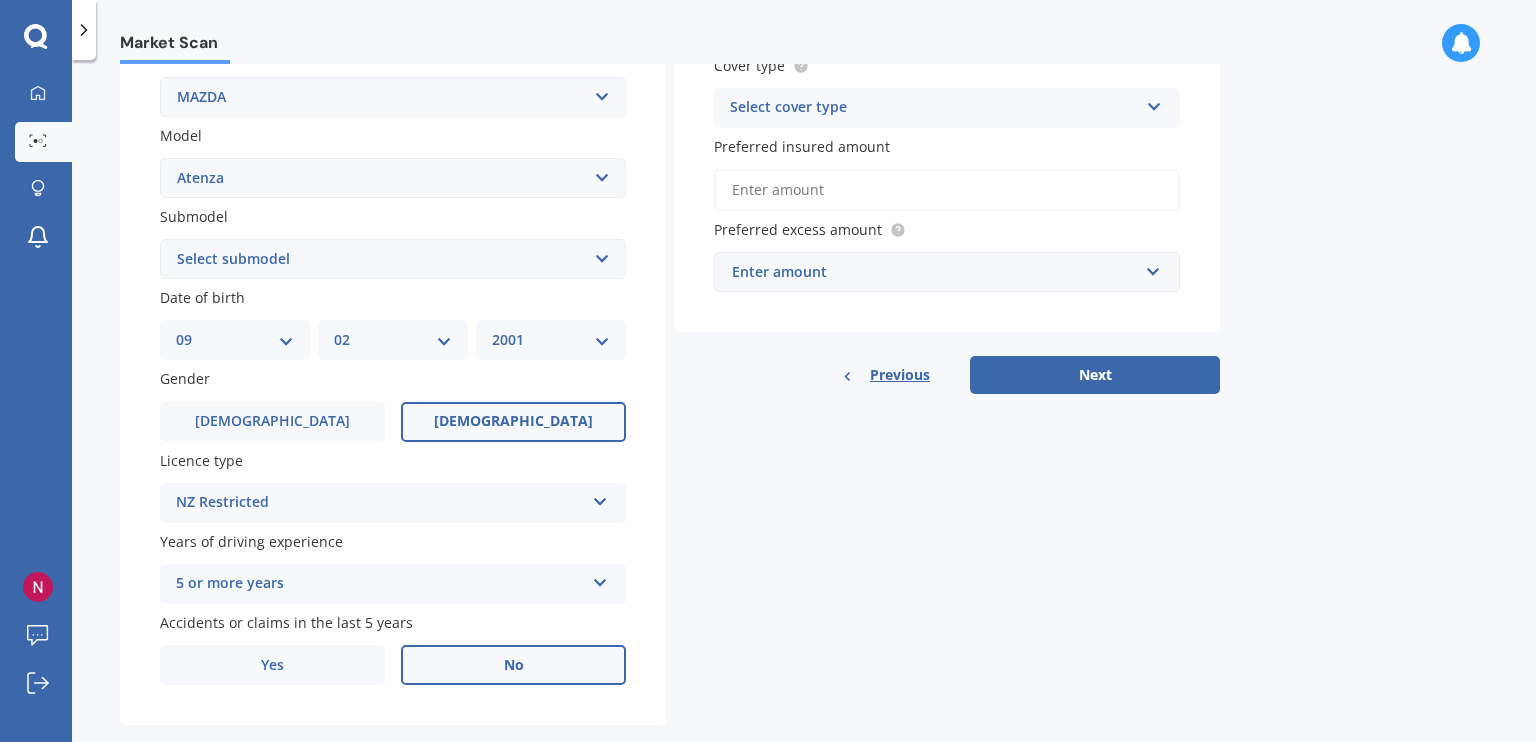 click on "No" at bounding box center [513, 665] 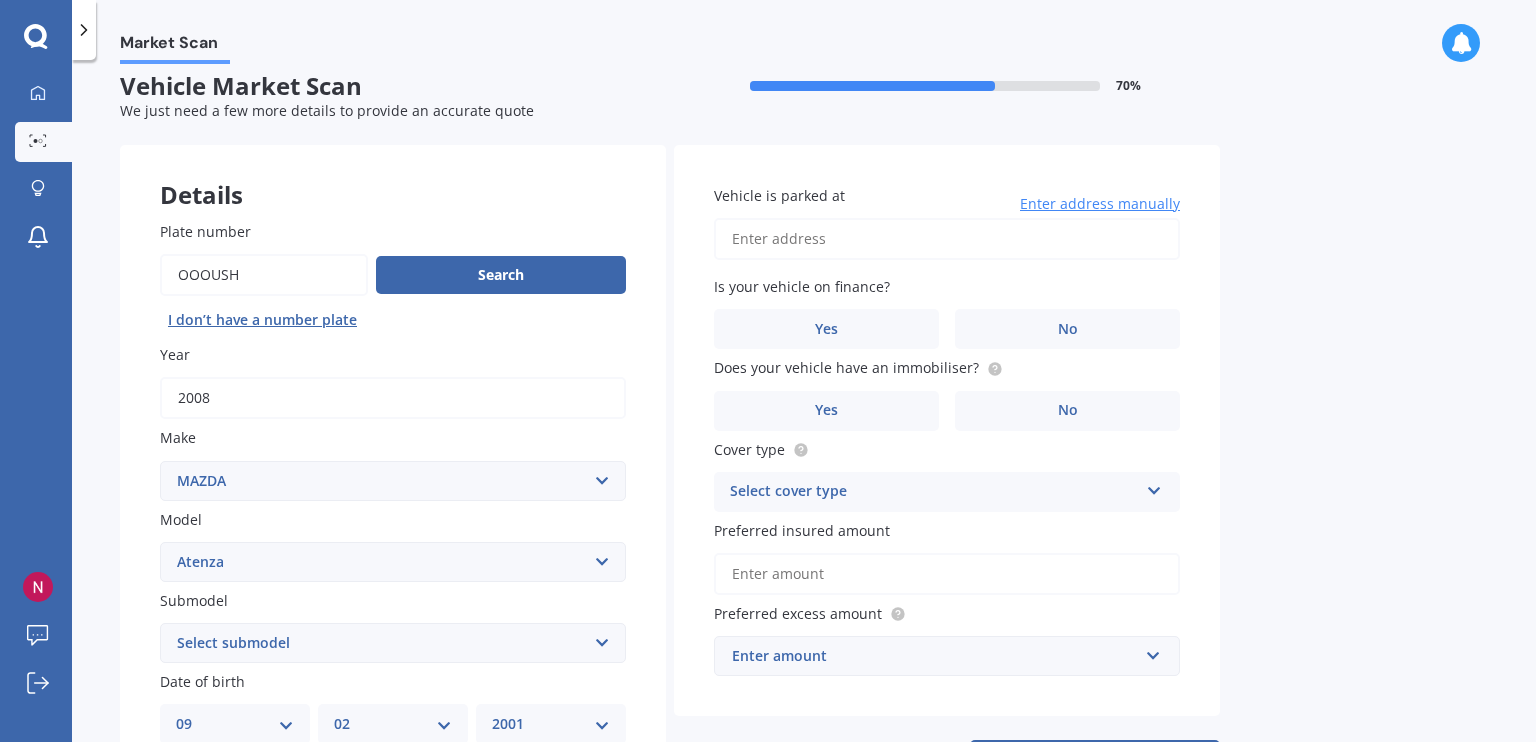 scroll, scrollTop: 15, scrollLeft: 0, axis: vertical 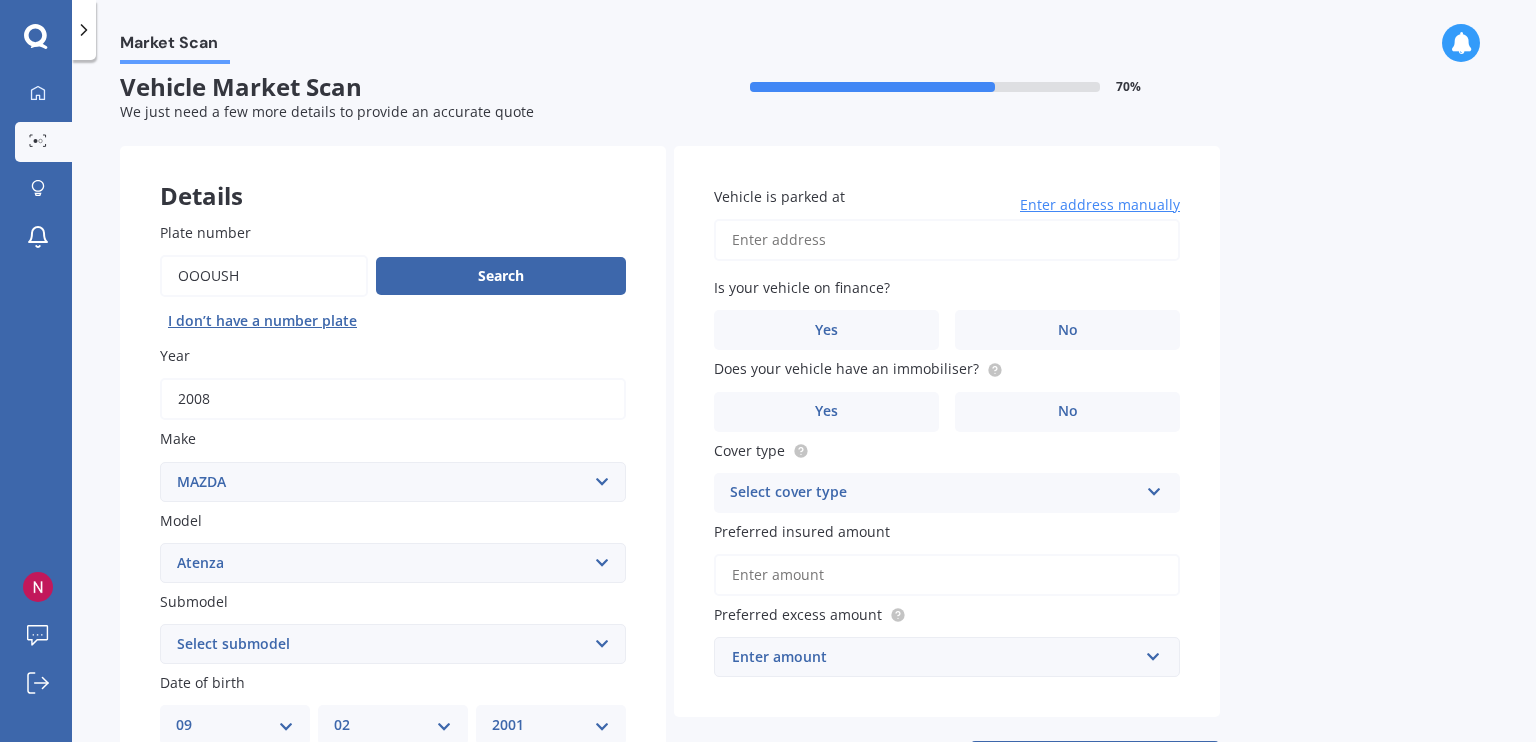 click on "Vehicle is parked at" at bounding box center [947, 240] 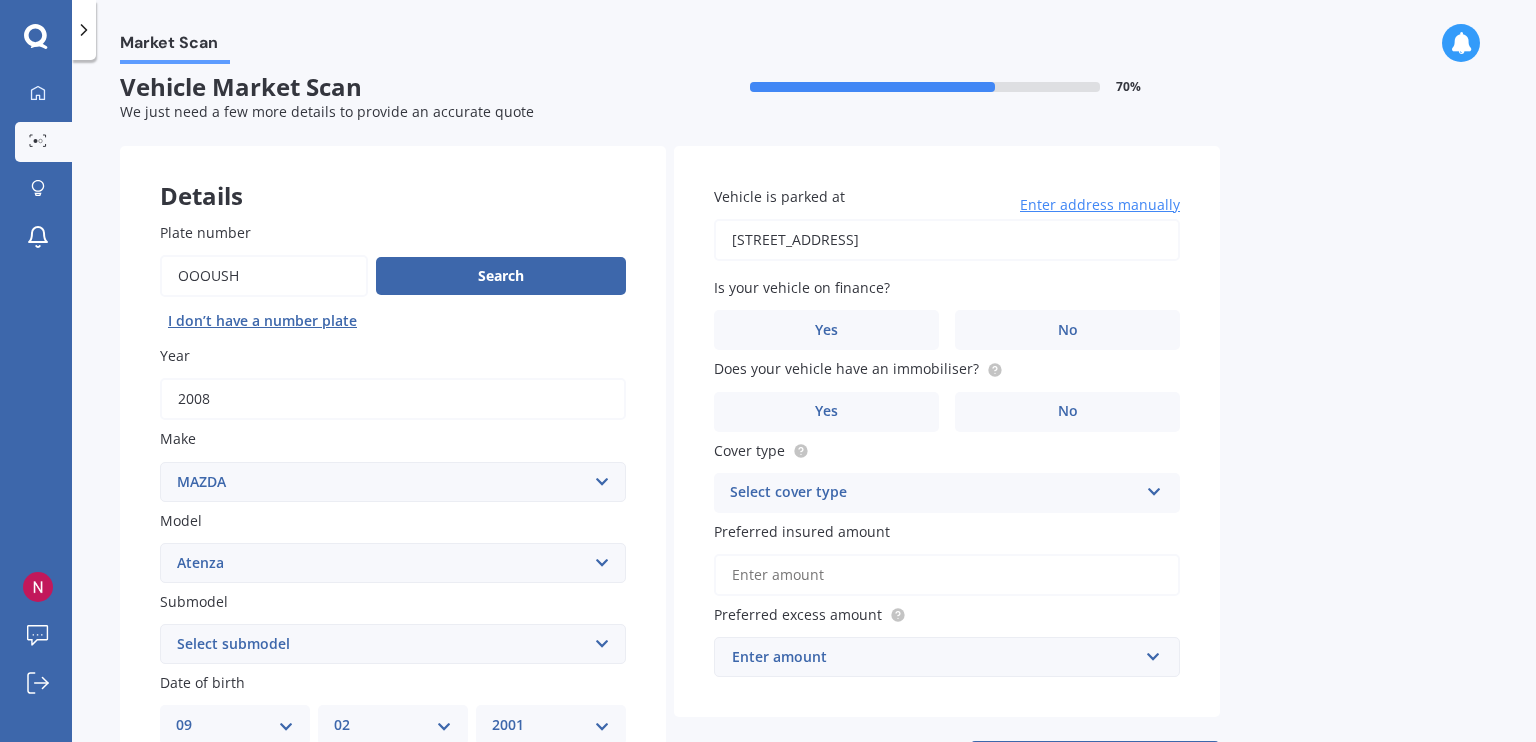 type on "[STREET_ADDRESS]" 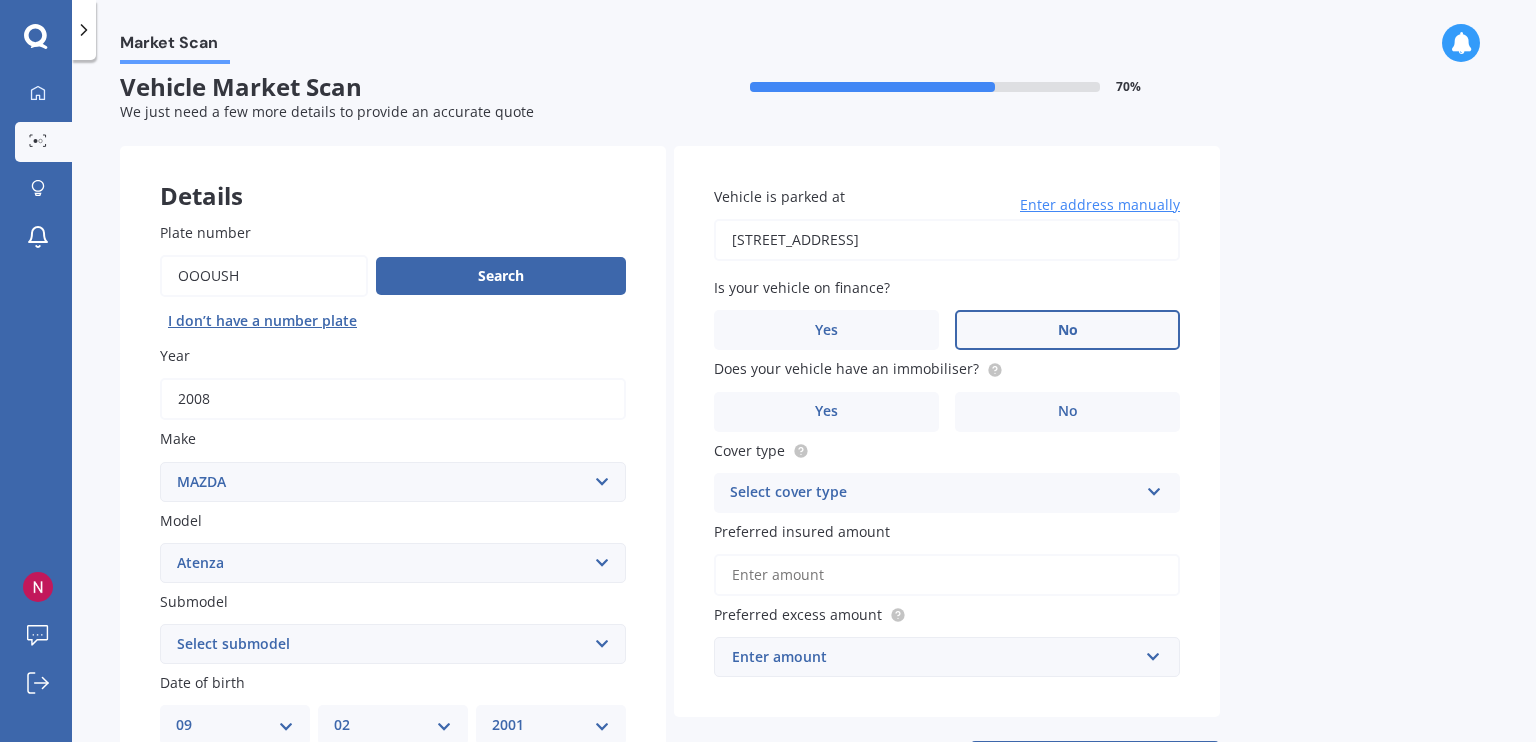 click on "No" at bounding box center [1067, 330] 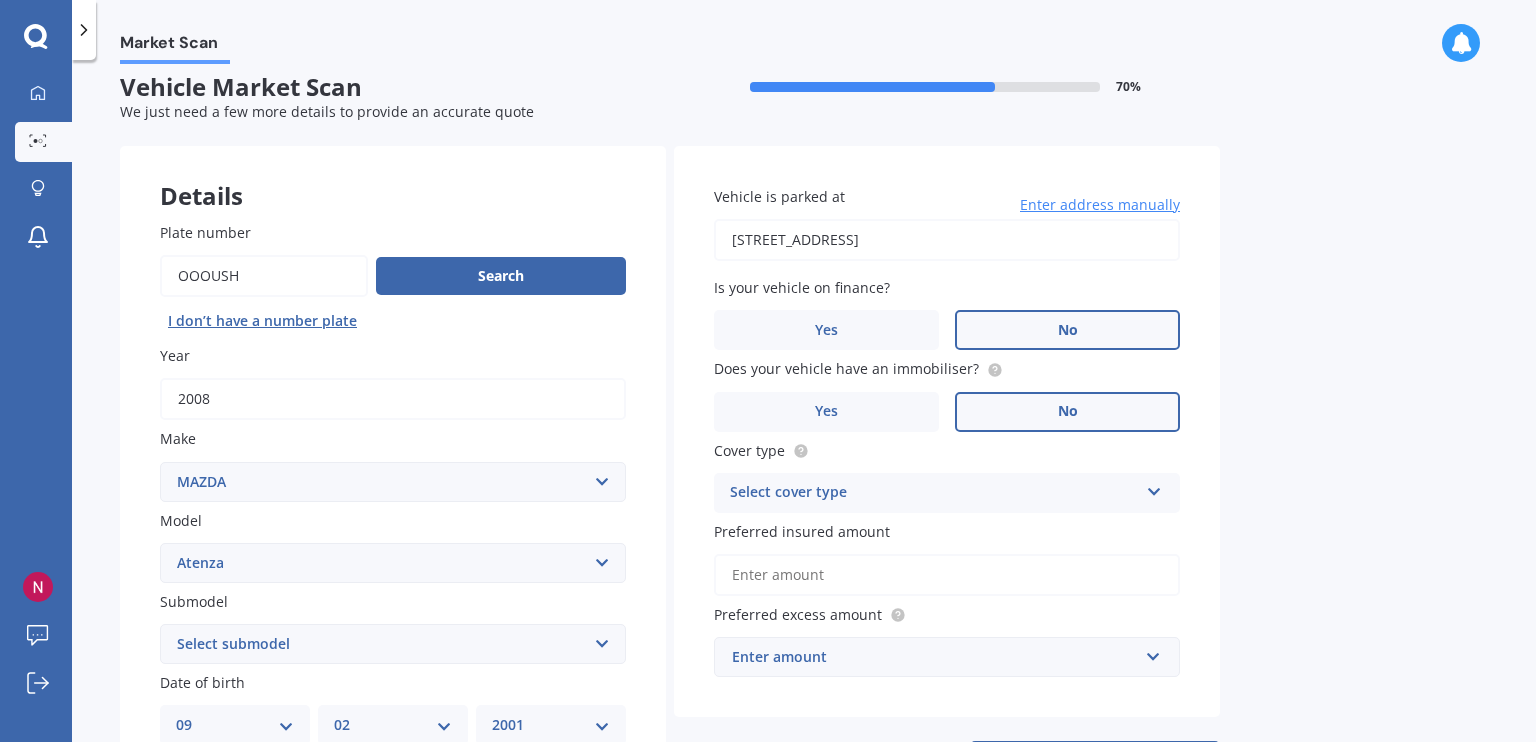 click on "No" at bounding box center [1067, 412] 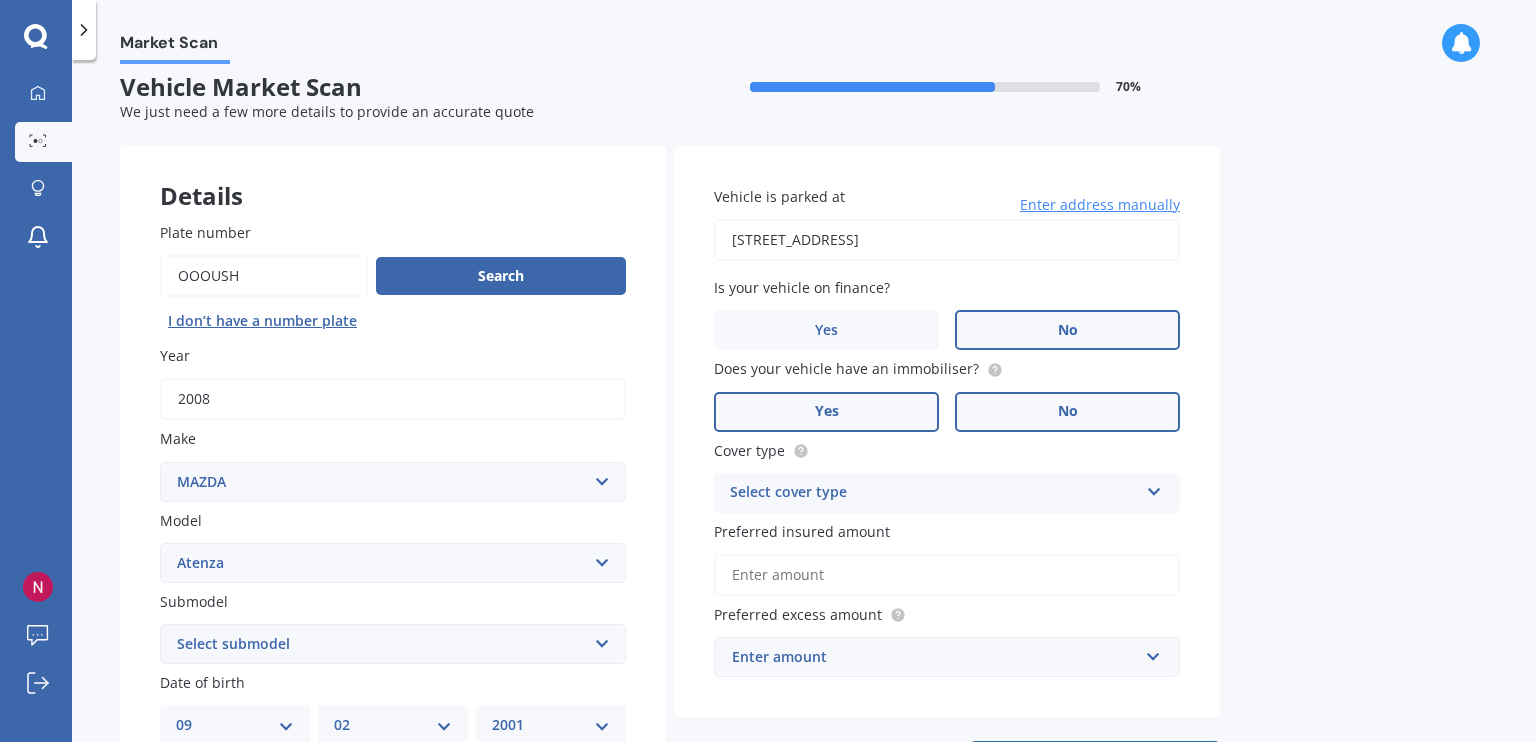 click on "Yes" at bounding box center [826, 412] 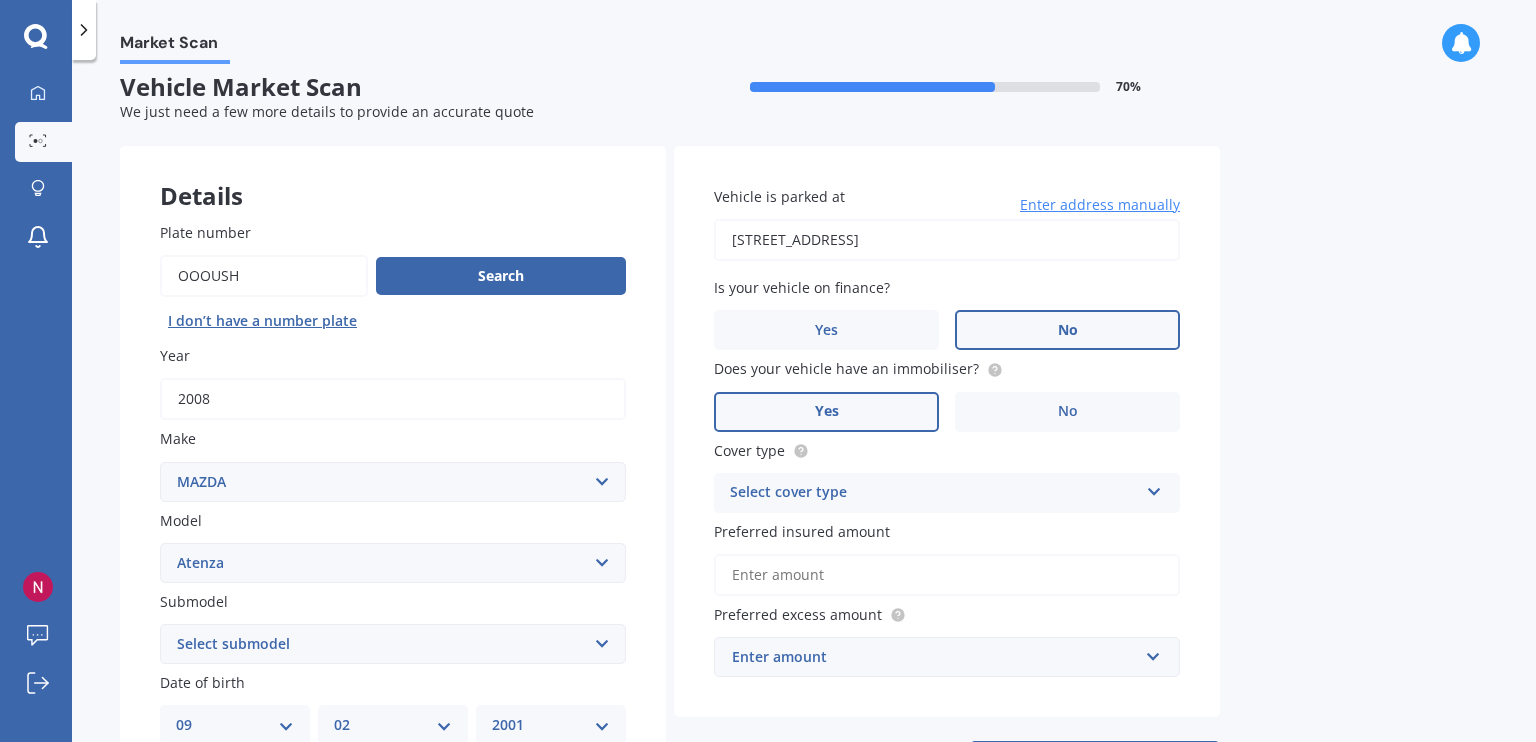 click on "Select cover type Comprehensive Third Party, Fire & Theft Third Party" at bounding box center [947, 493] 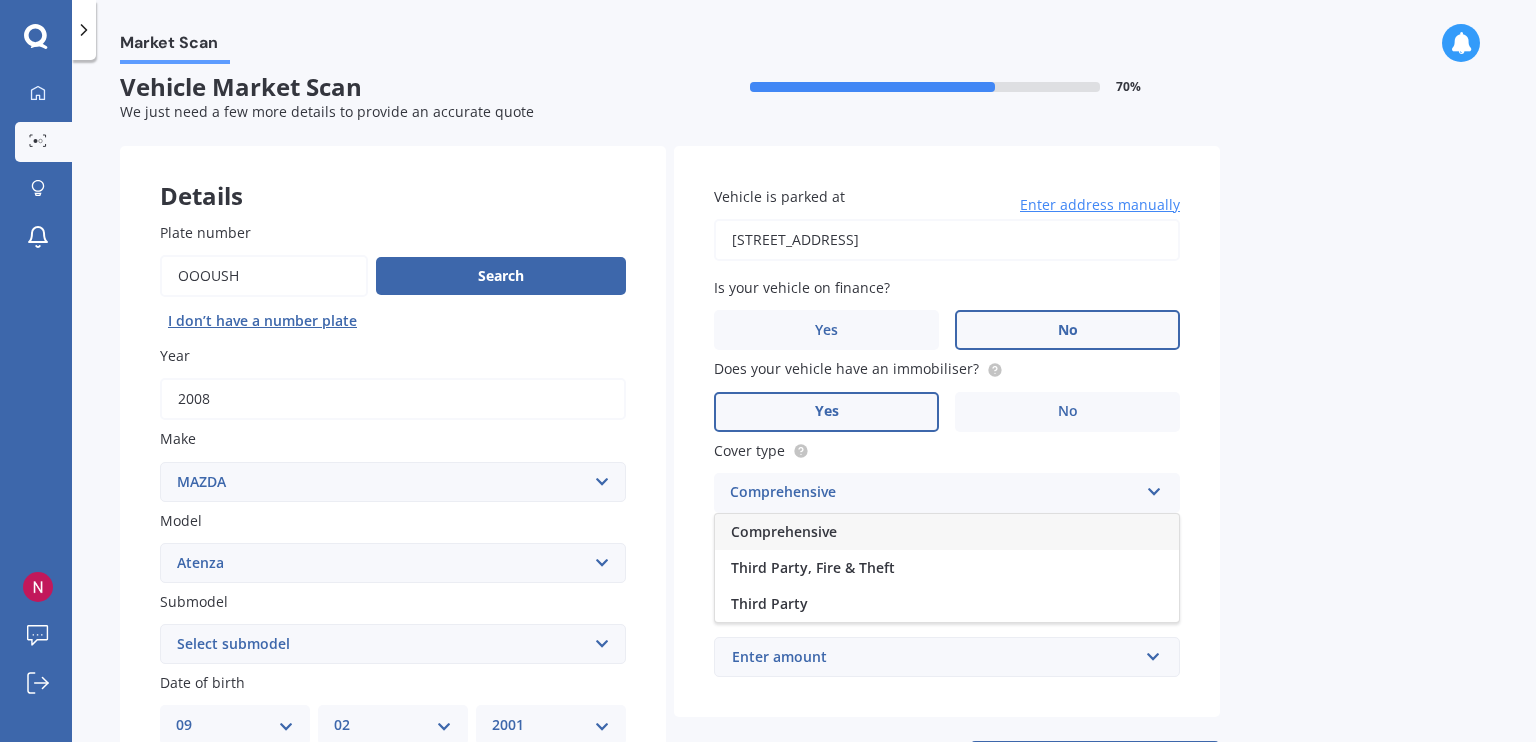 click on "Comprehensive" at bounding box center (947, 532) 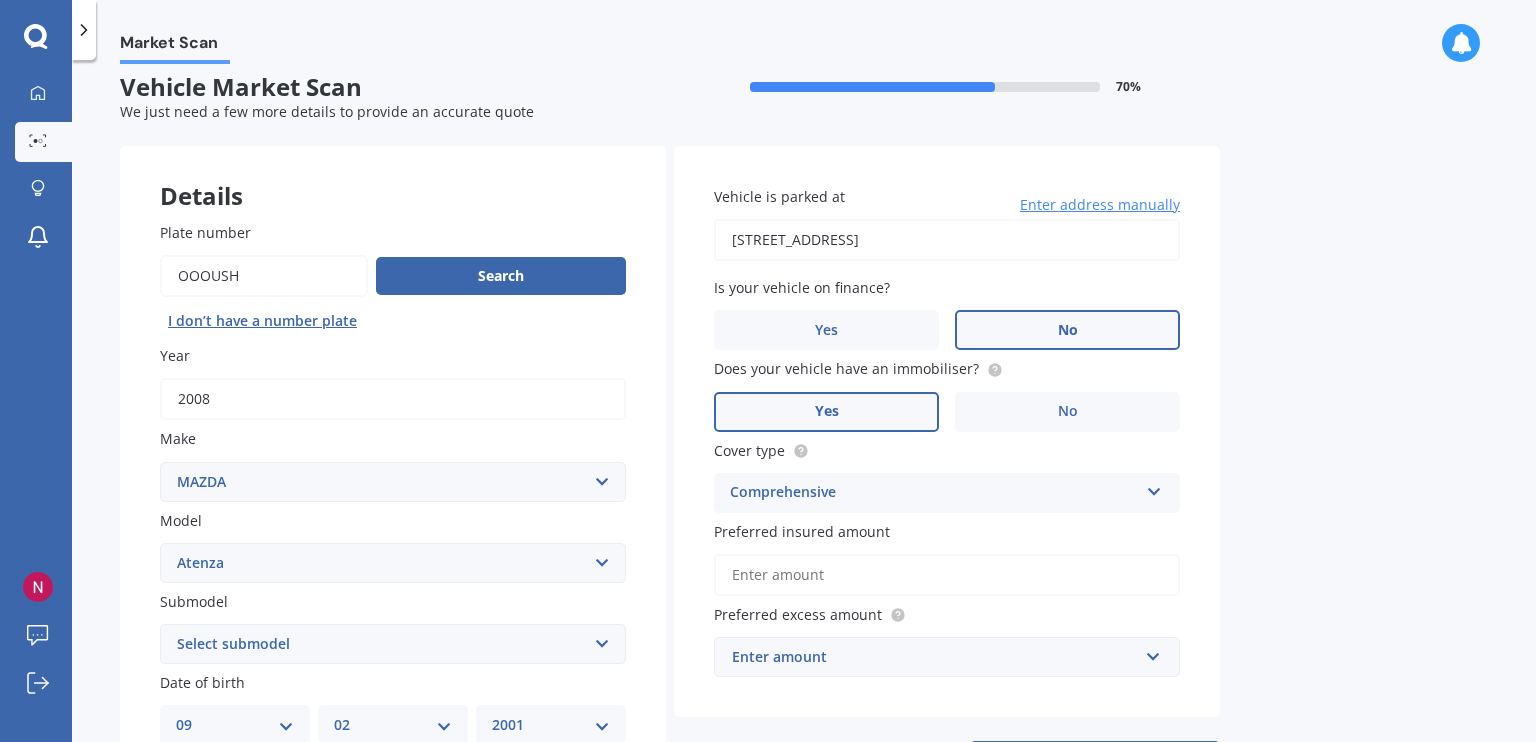 click on "Comprehensive" at bounding box center (934, 493) 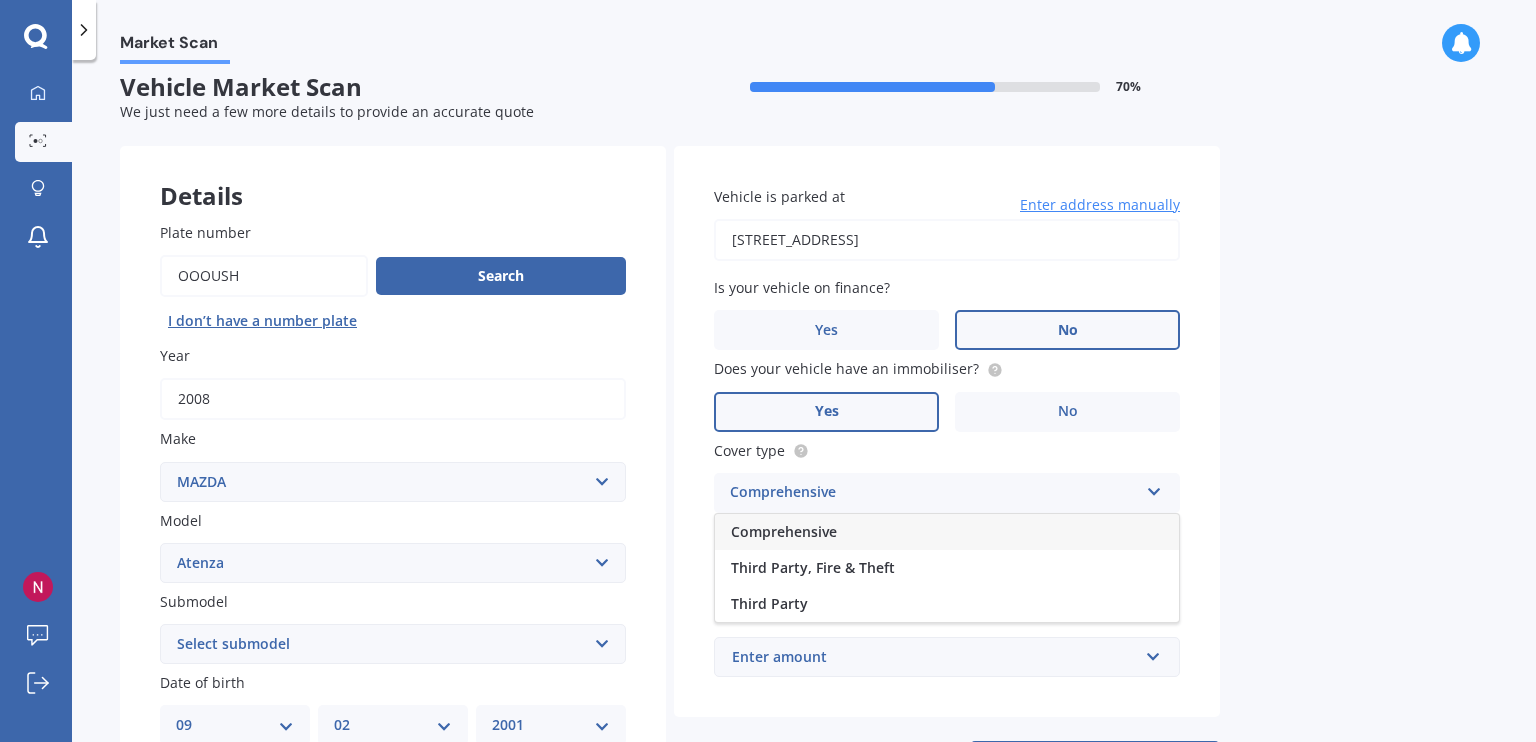 click on "Comprehensive" at bounding box center [934, 493] 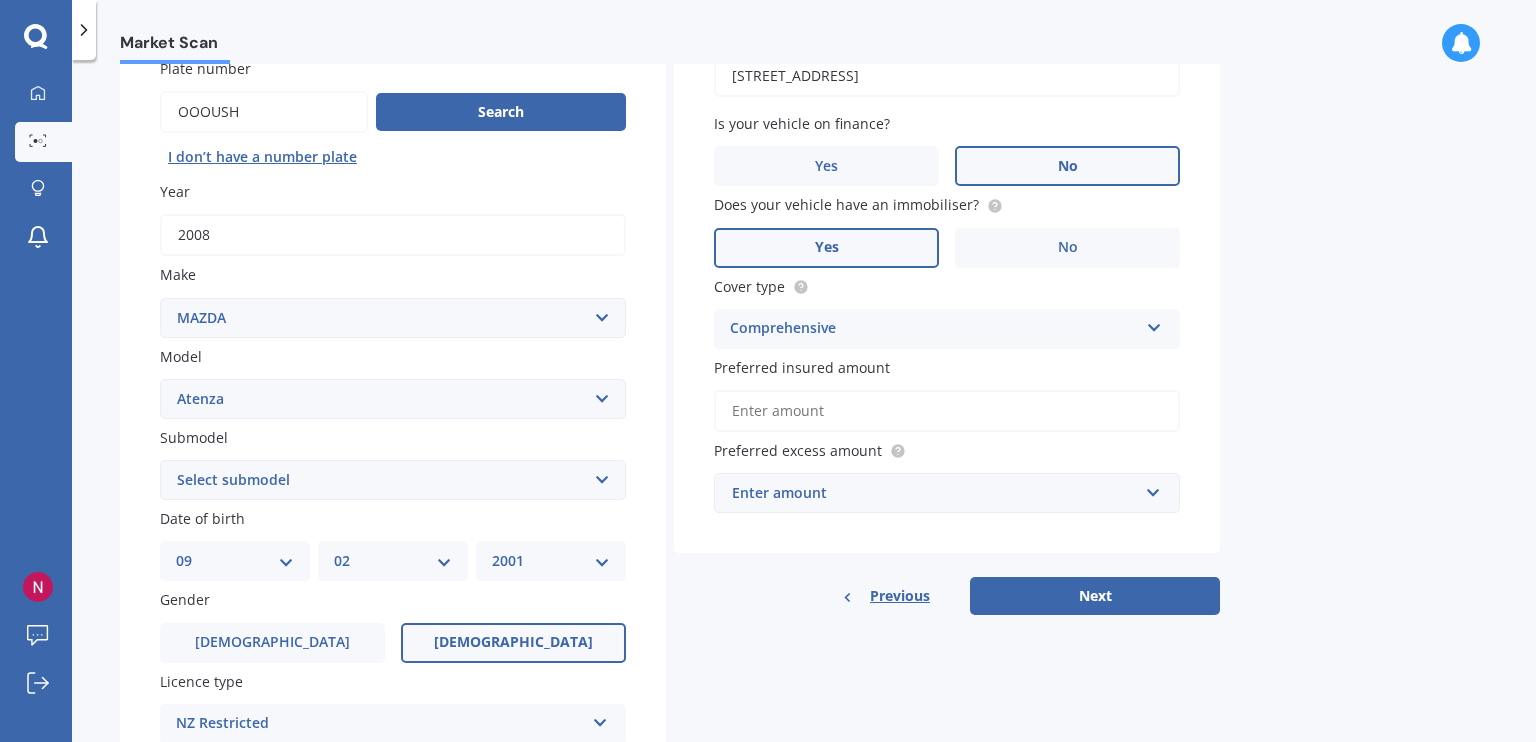 scroll, scrollTop: 227, scrollLeft: 0, axis: vertical 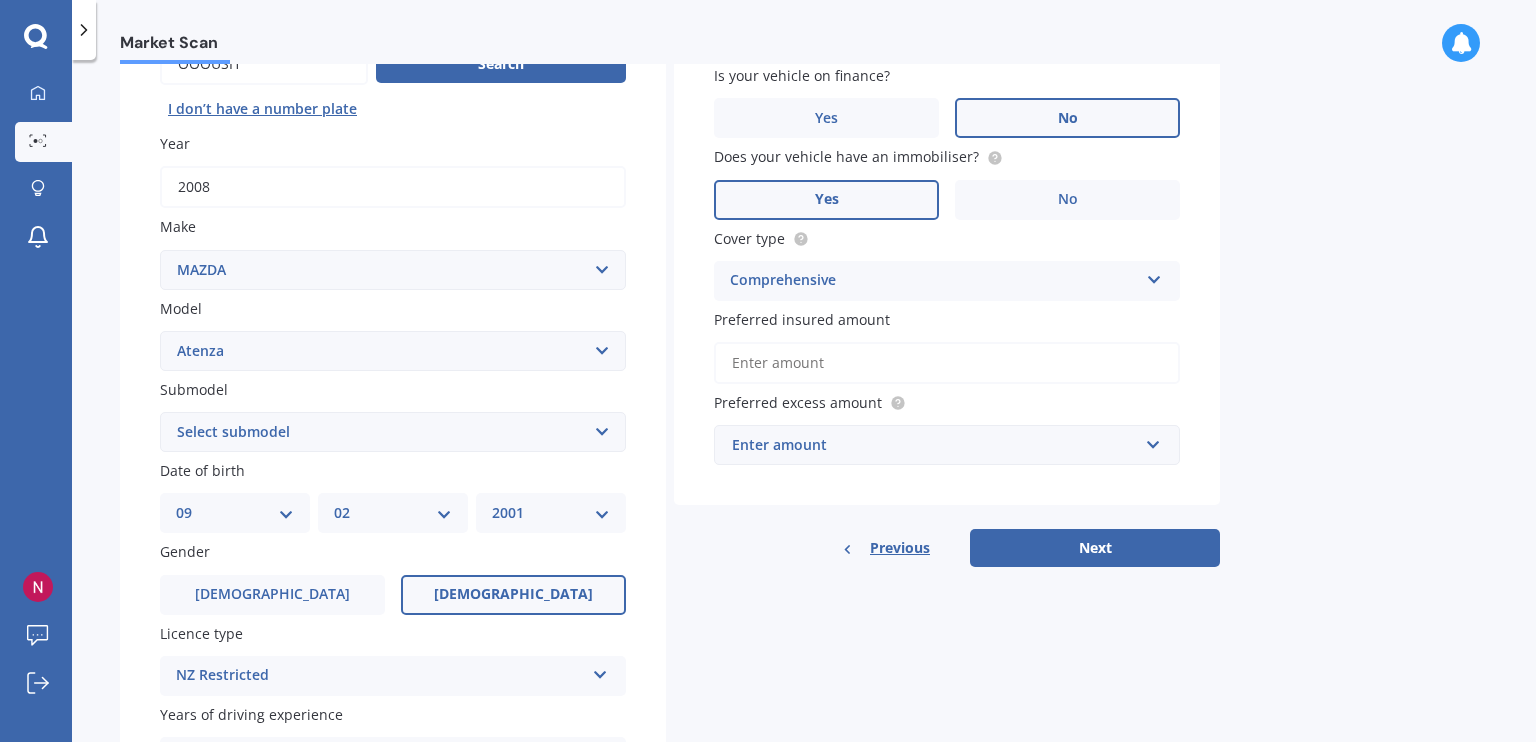 click on "Preferred insured amount" at bounding box center [947, 363] 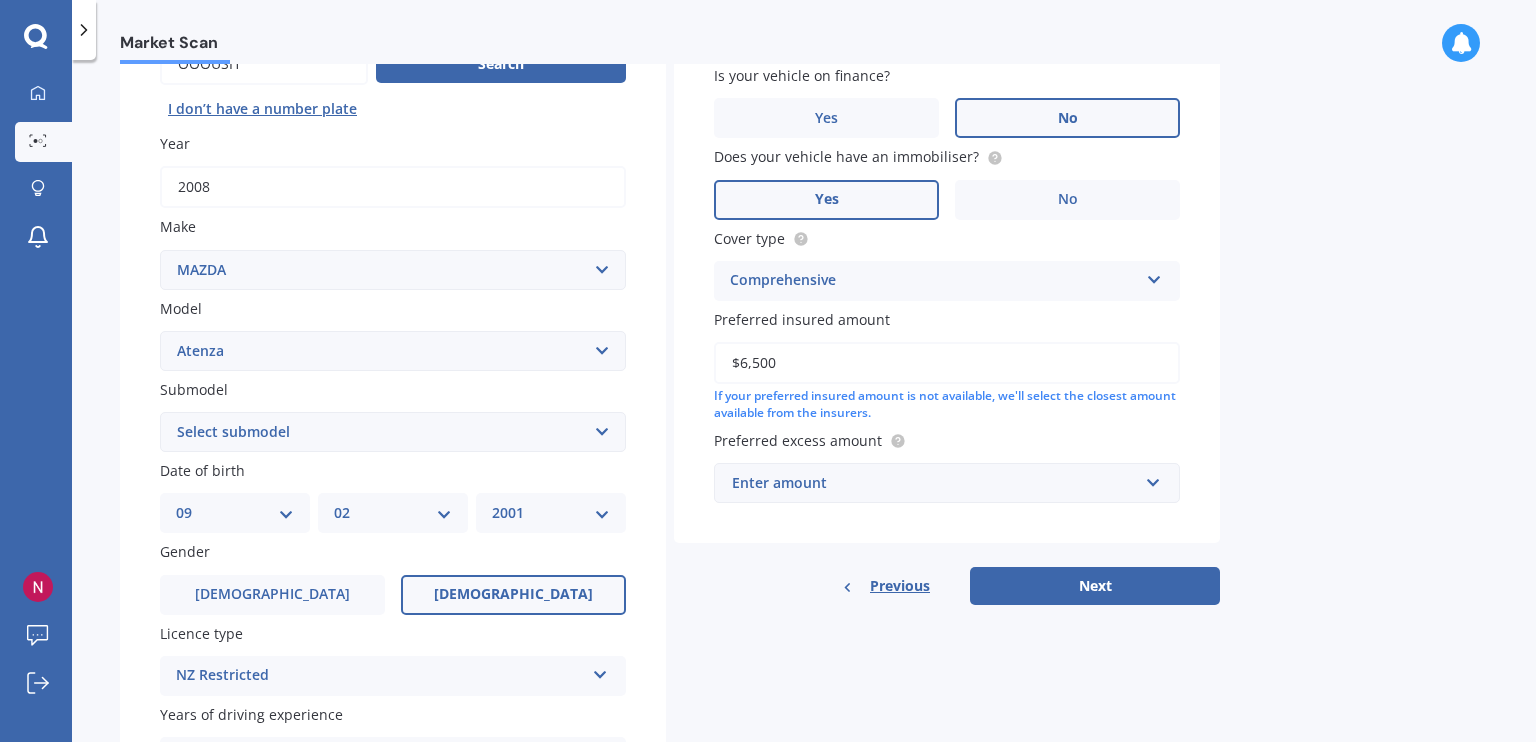 type on "$6,500" 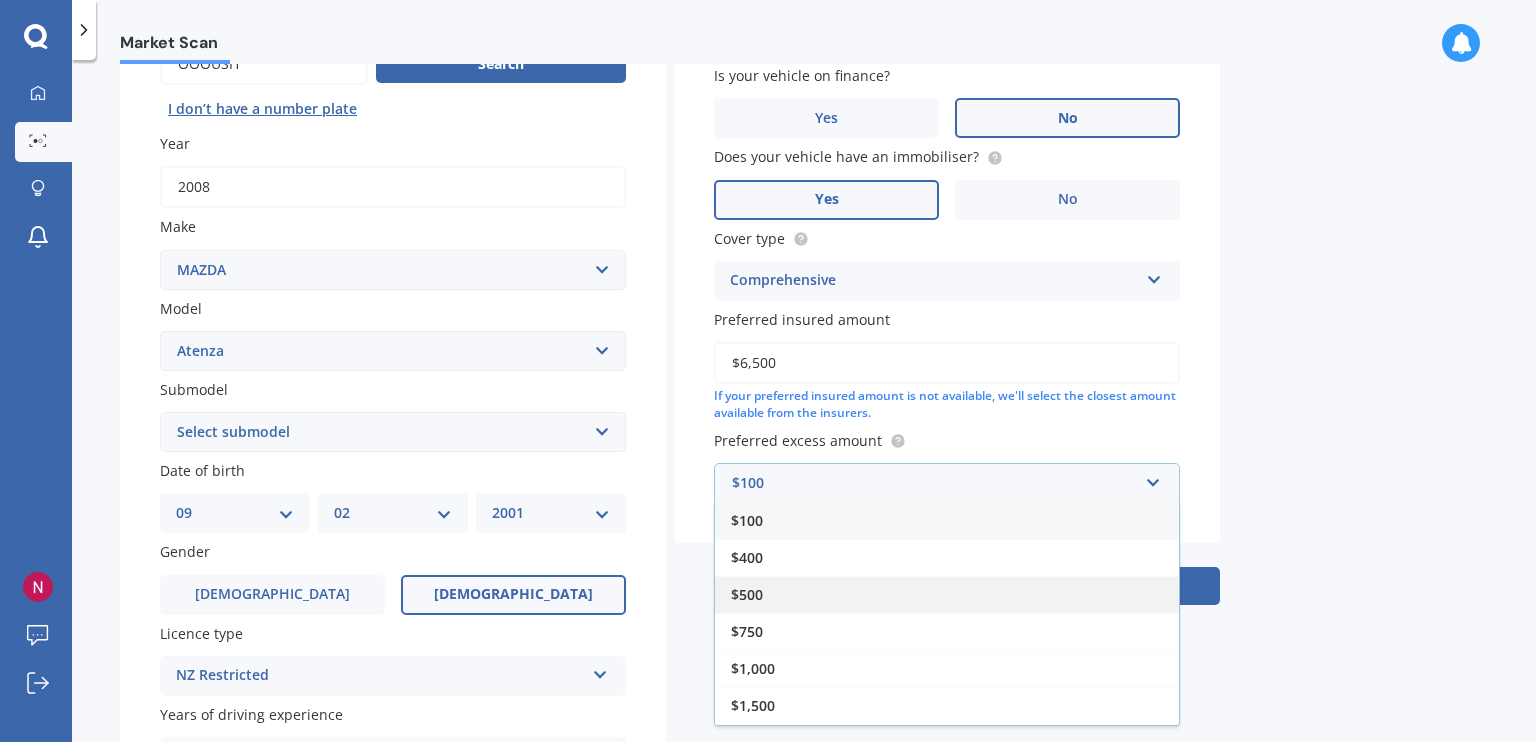 click on "$500" at bounding box center [947, 594] 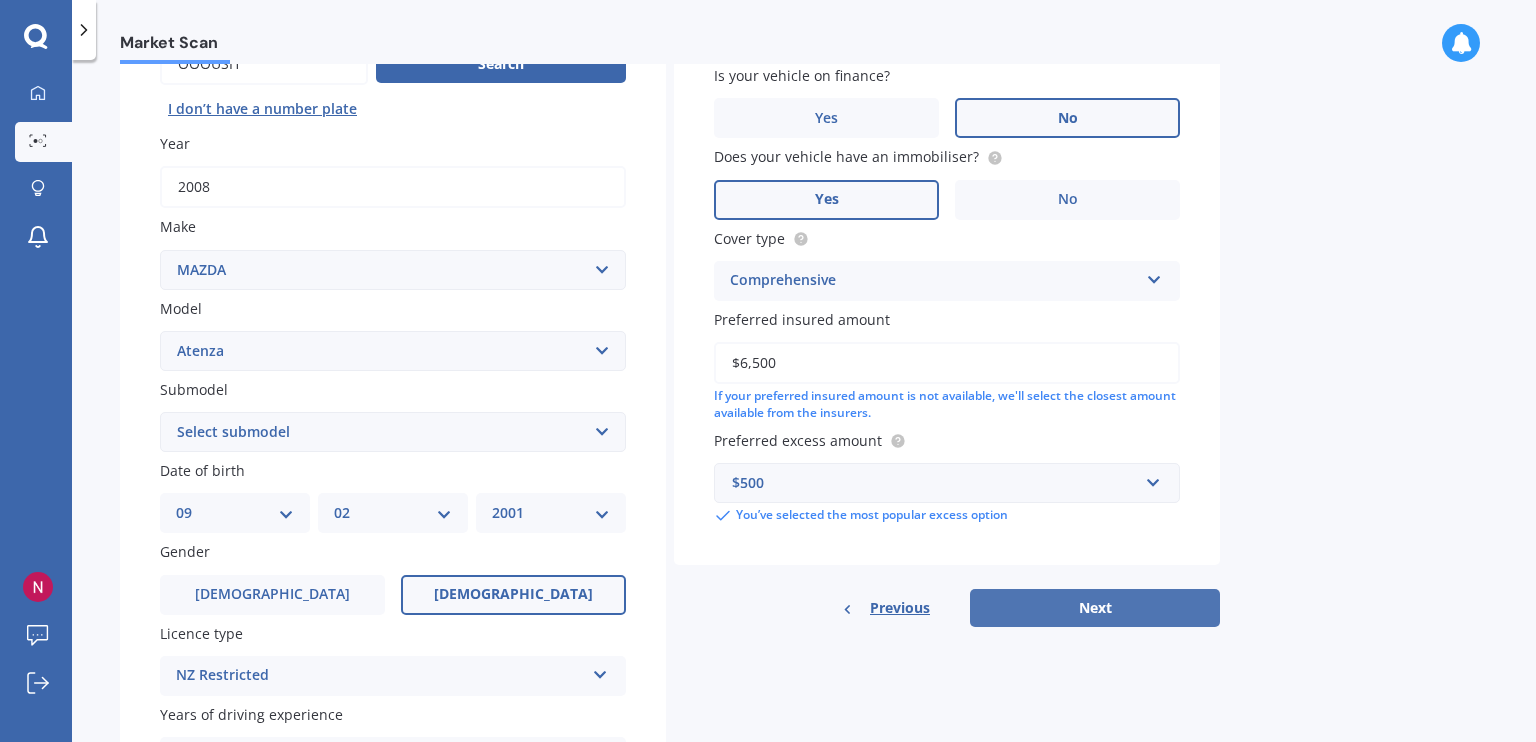 click on "Next" at bounding box center [1095, 608] 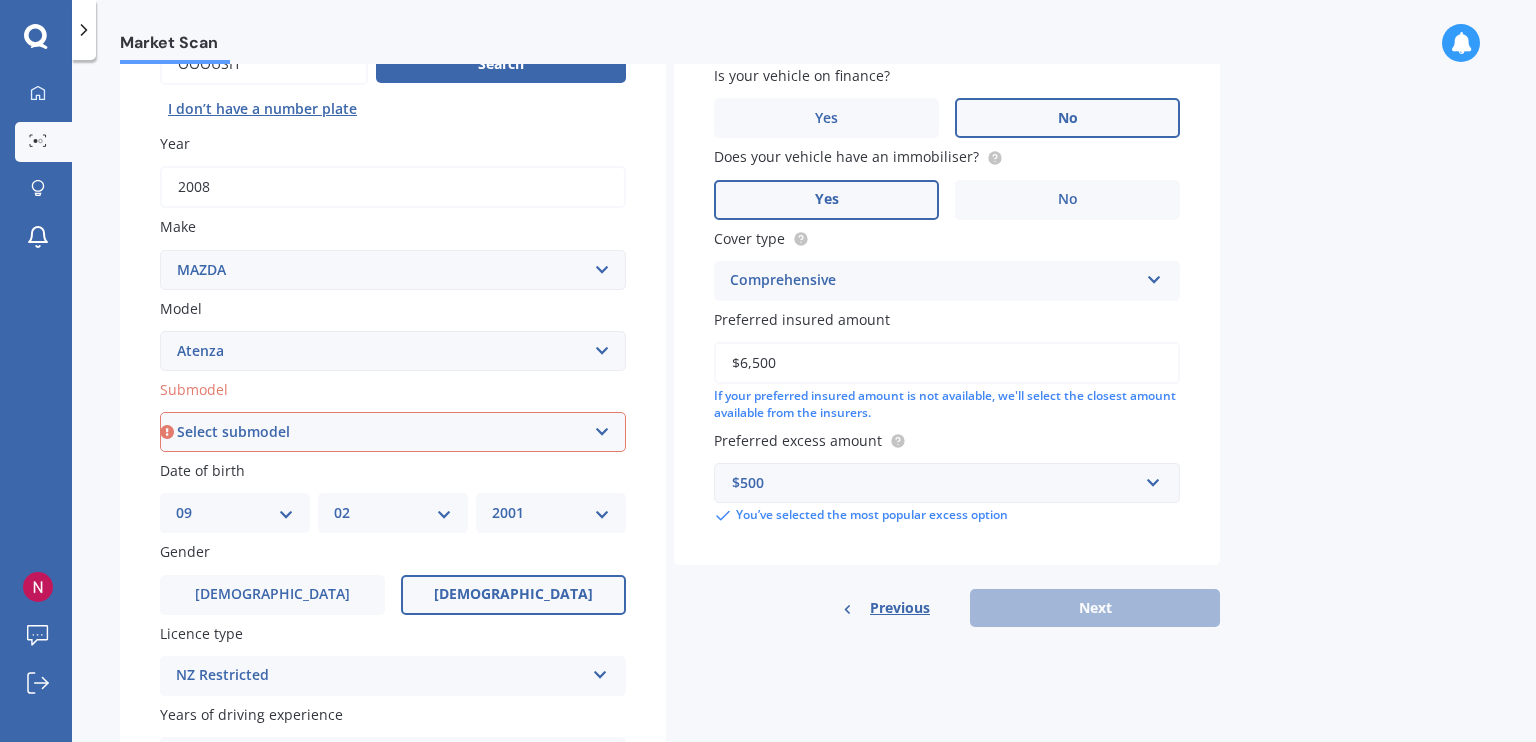 click on "Select submodel (All other) Diesel Diesel Turbo Hatchback Sedan Turbo Wagon" at bounding box center (393, 432) 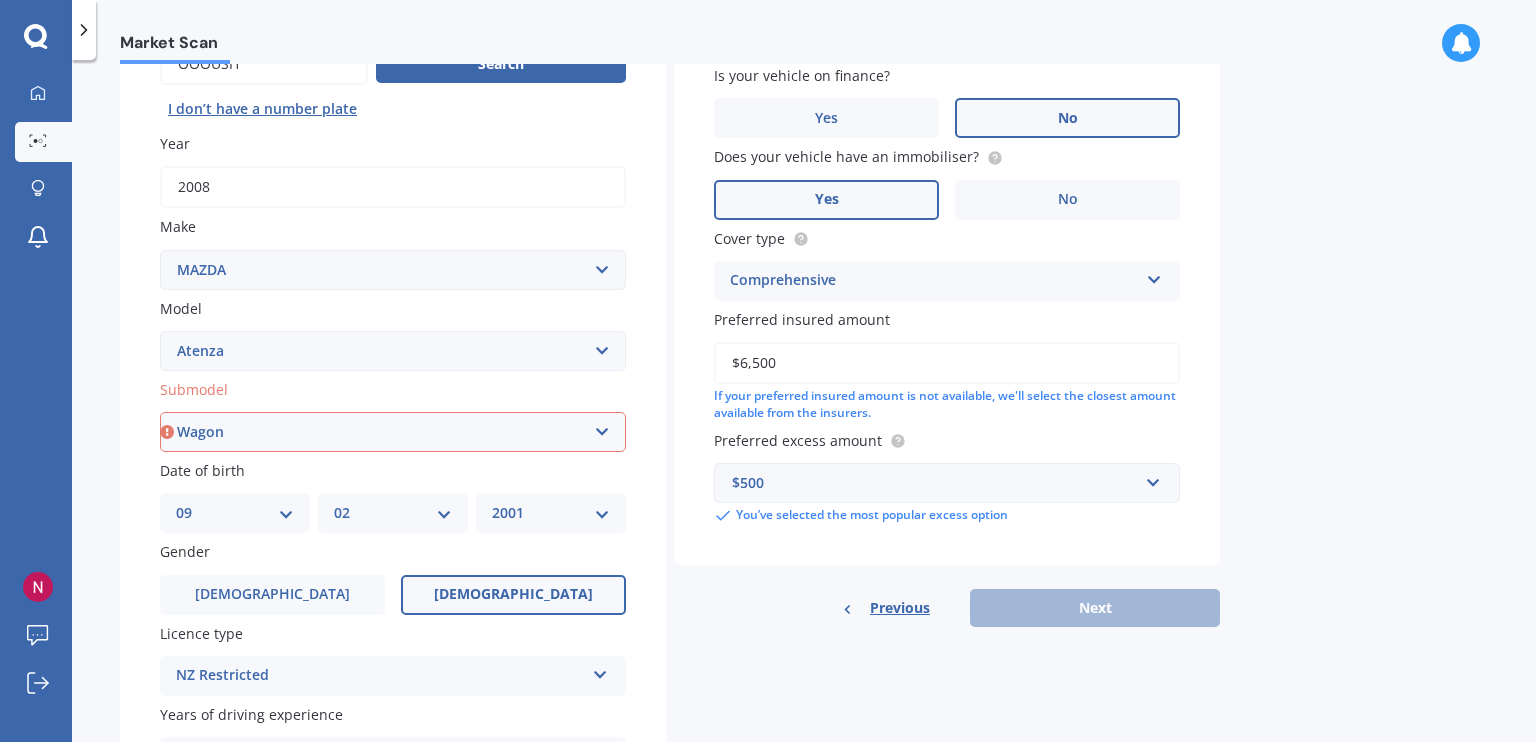 click on "Select submodel (All other) Diesel Diesel Turbo Hatchback Sedan Turbo Wagon" at bounding box center [393, 432] 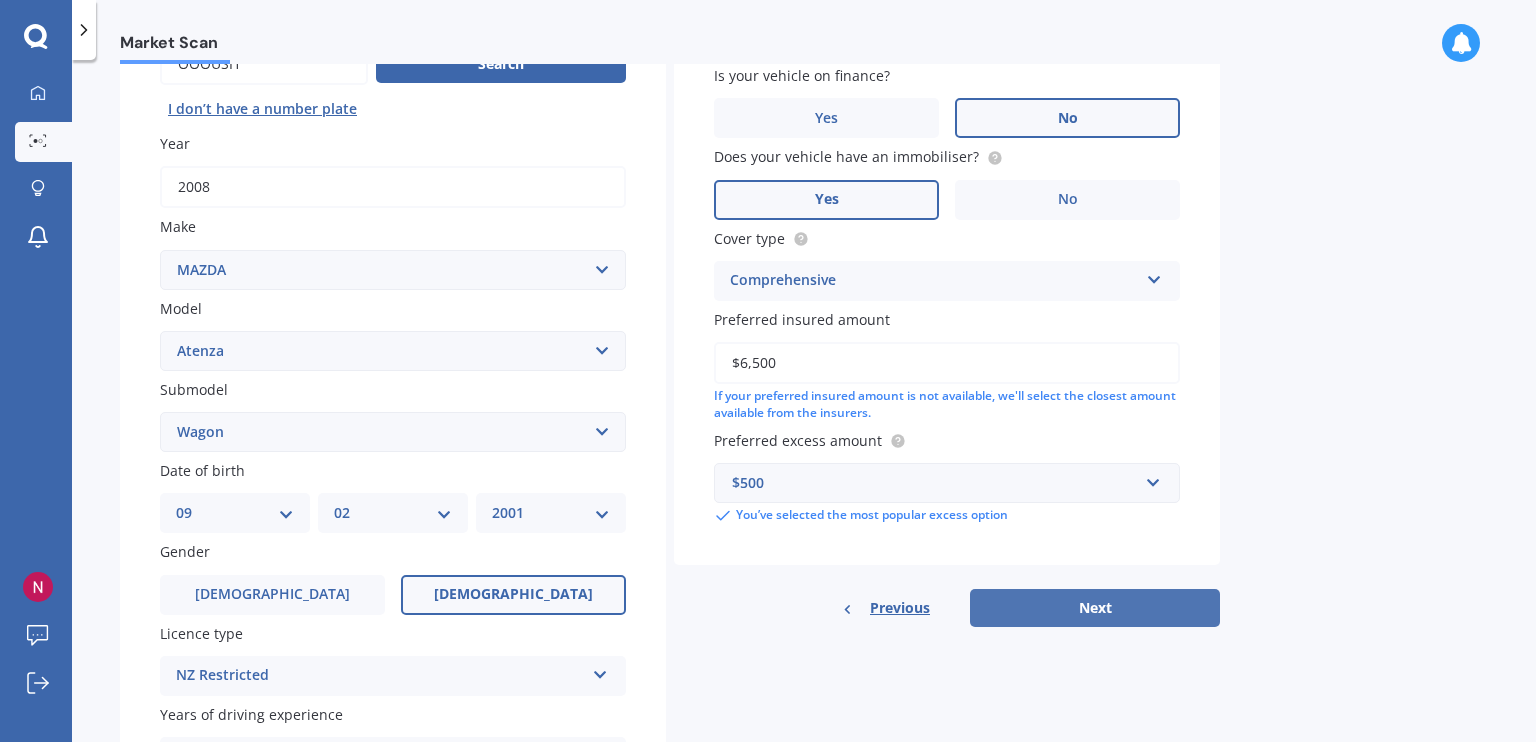 click on "Next" at bounding box center (1095, 608) 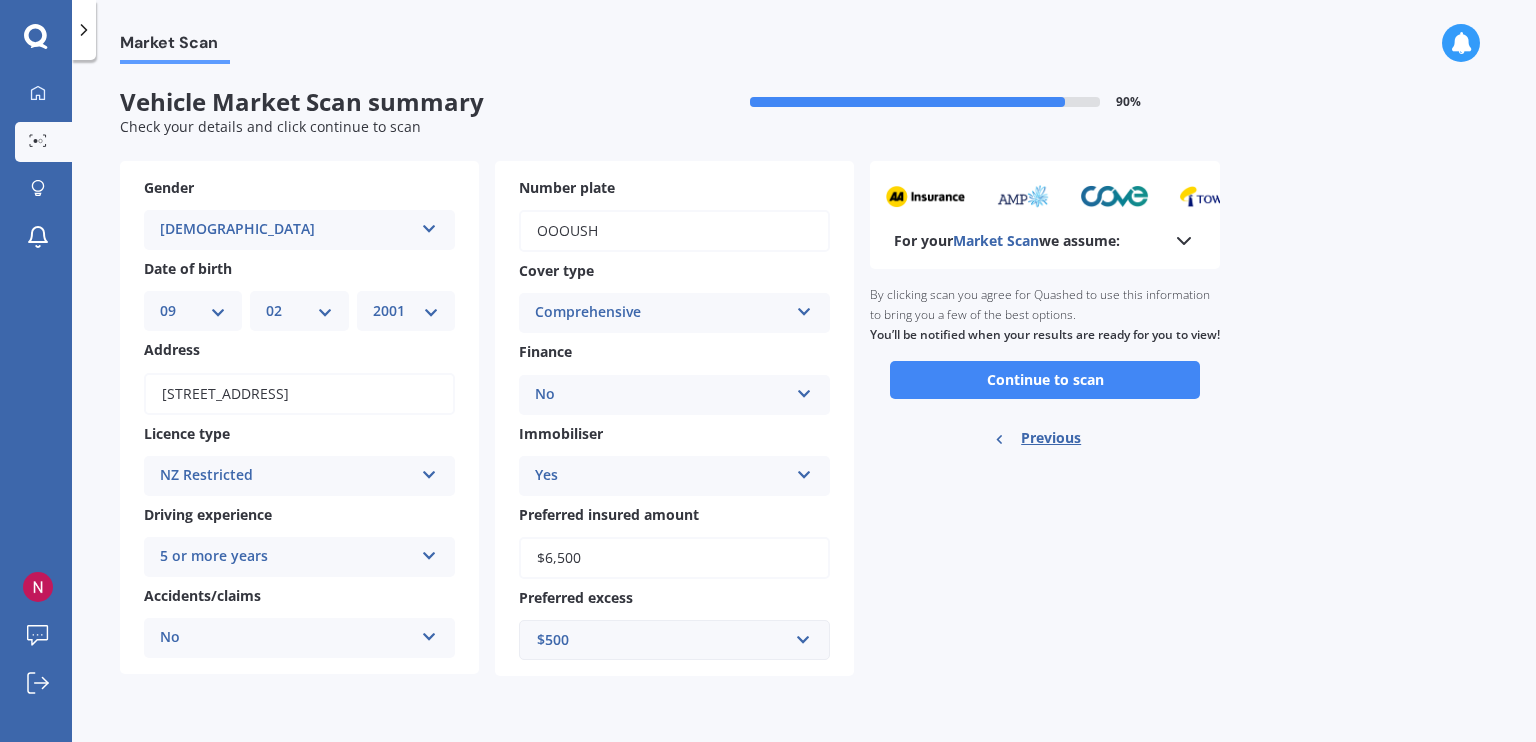 scroll, scrollTop: 0, scrollLeft: 0, axis: both 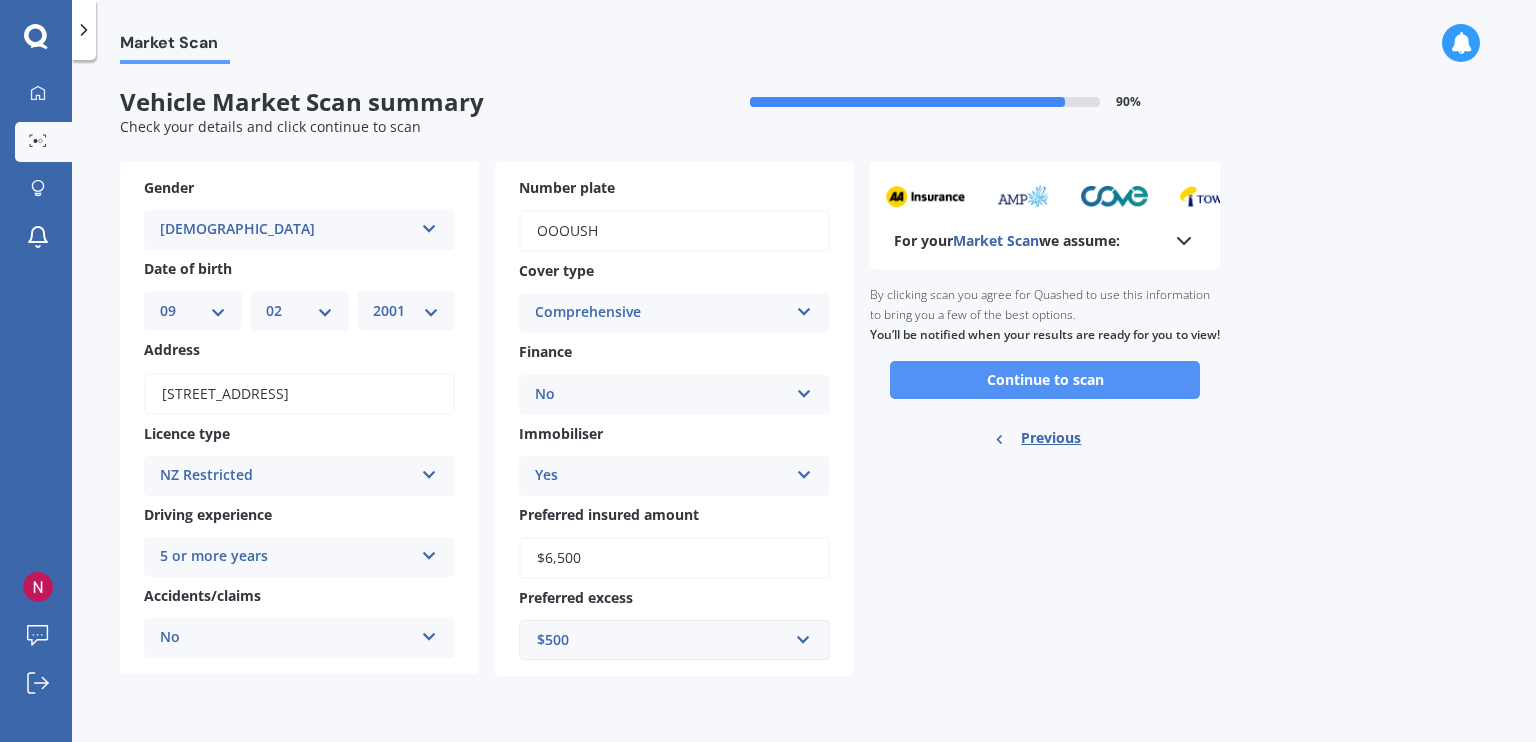 click on "Continue to scan" at bounding box center [1045, 380] 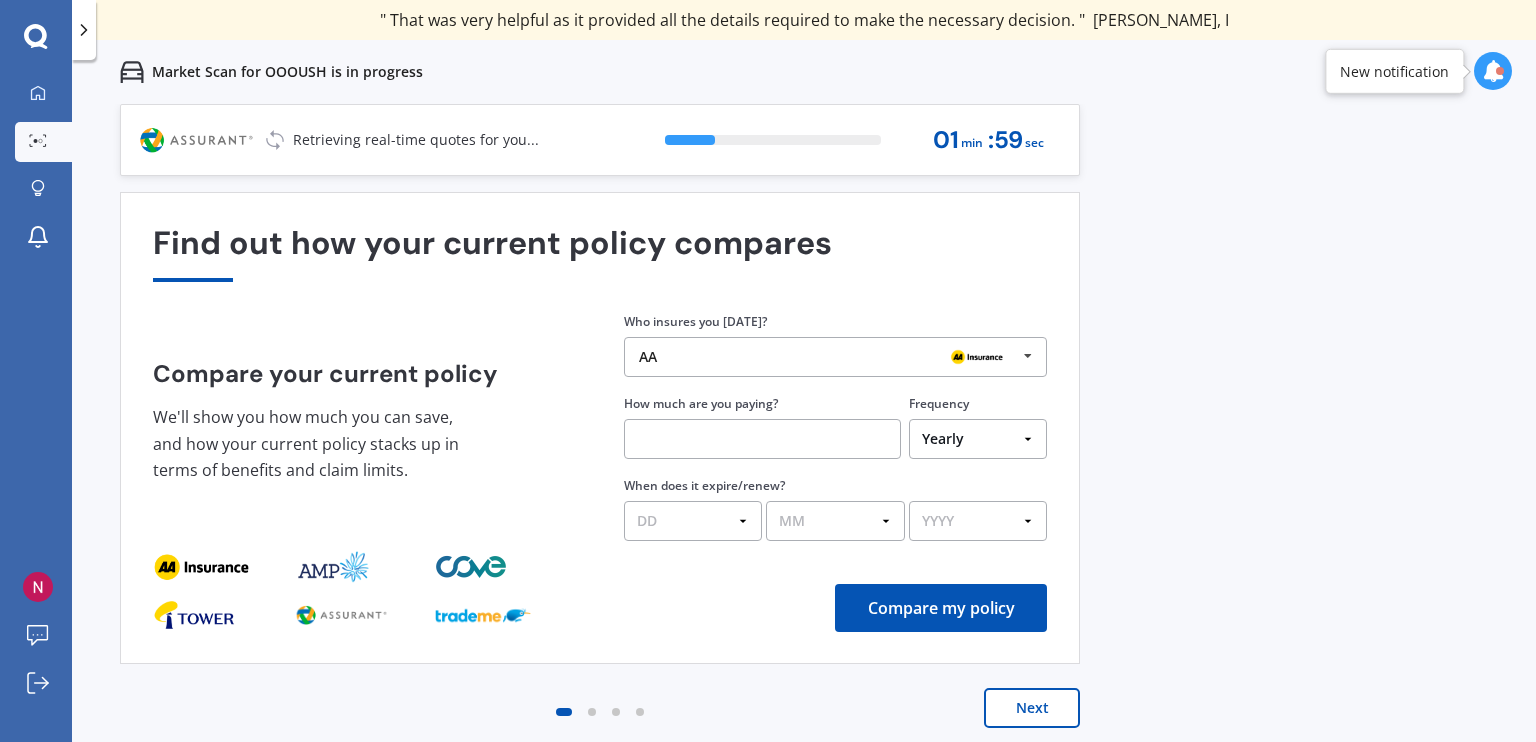 click on "Yearly Six-Monthly Quarterly Monthly Fortnightly Weekly One-Off" at bounding box center [978, 439] 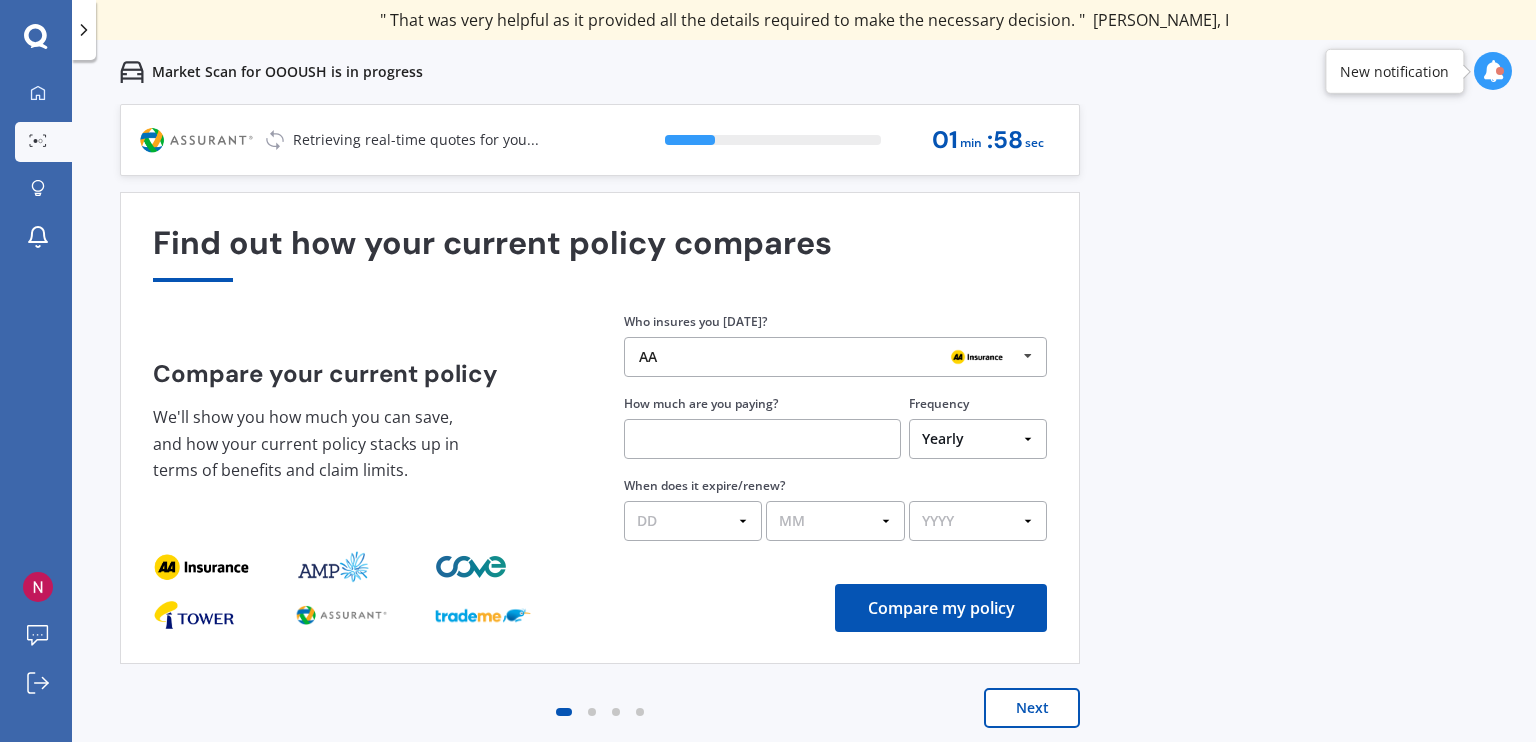 select on "Quarterly" 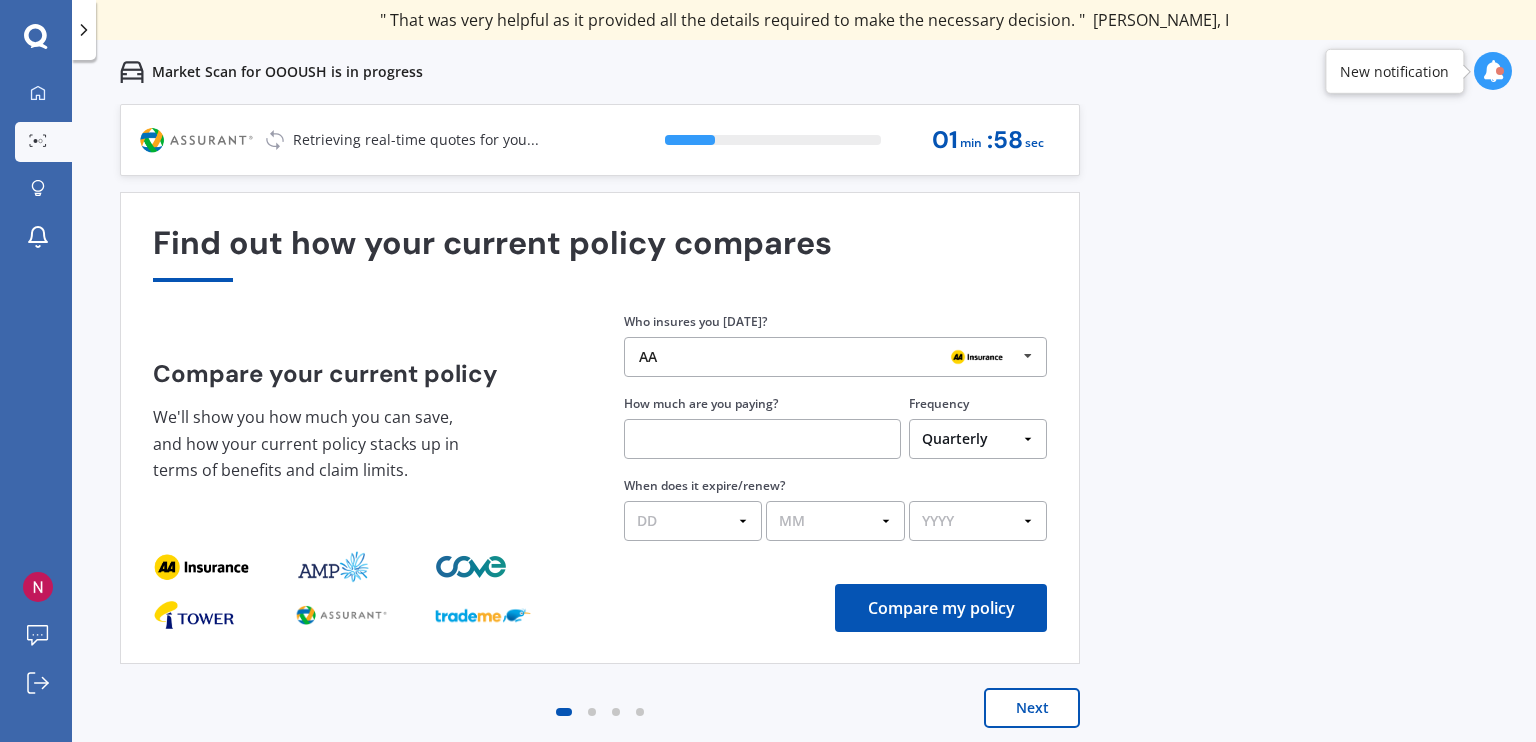 click on "Yearly Six-Monthly Quarterly Monthly Fortnightly Weekly One-Off" at bounding box center [978, 439] 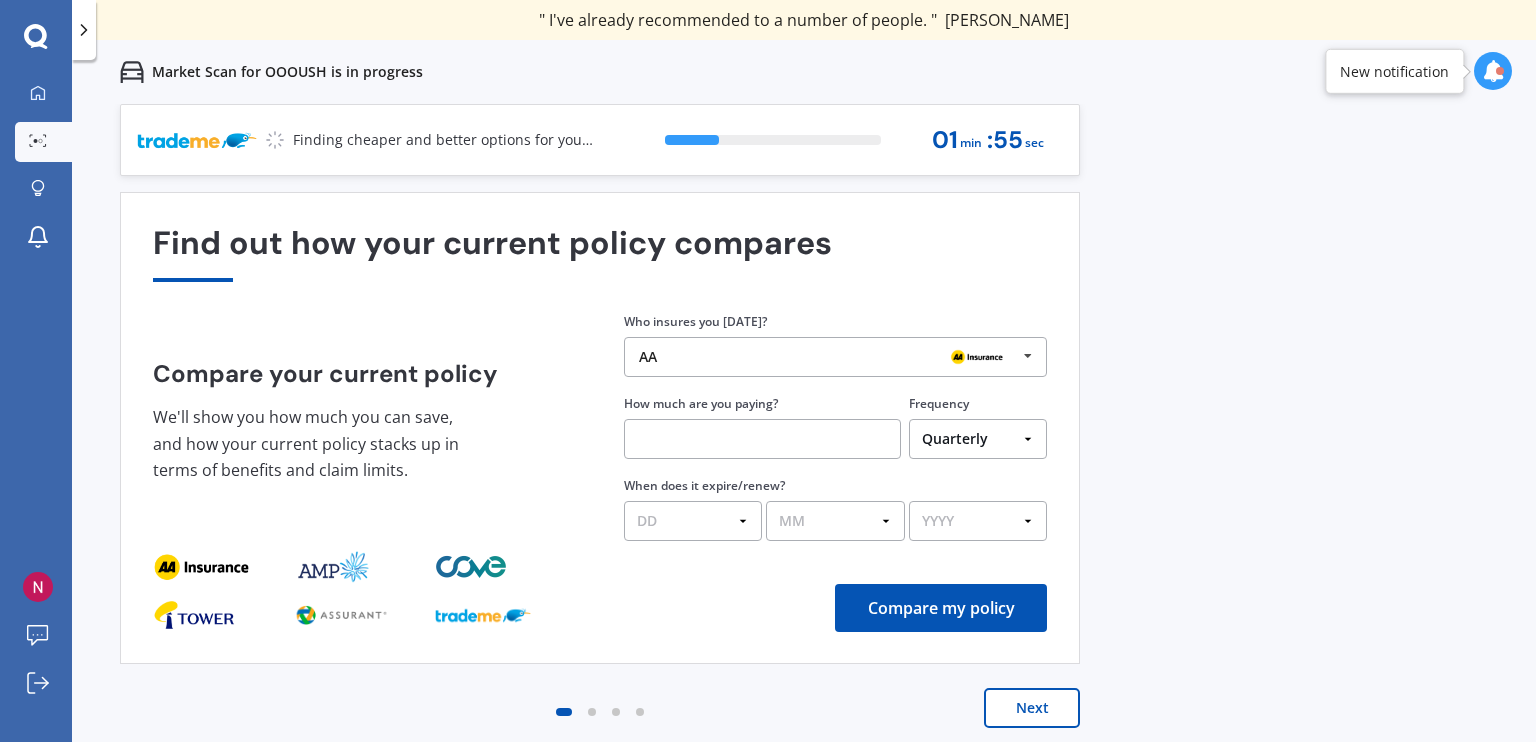 click at bounding box center (762, 439) 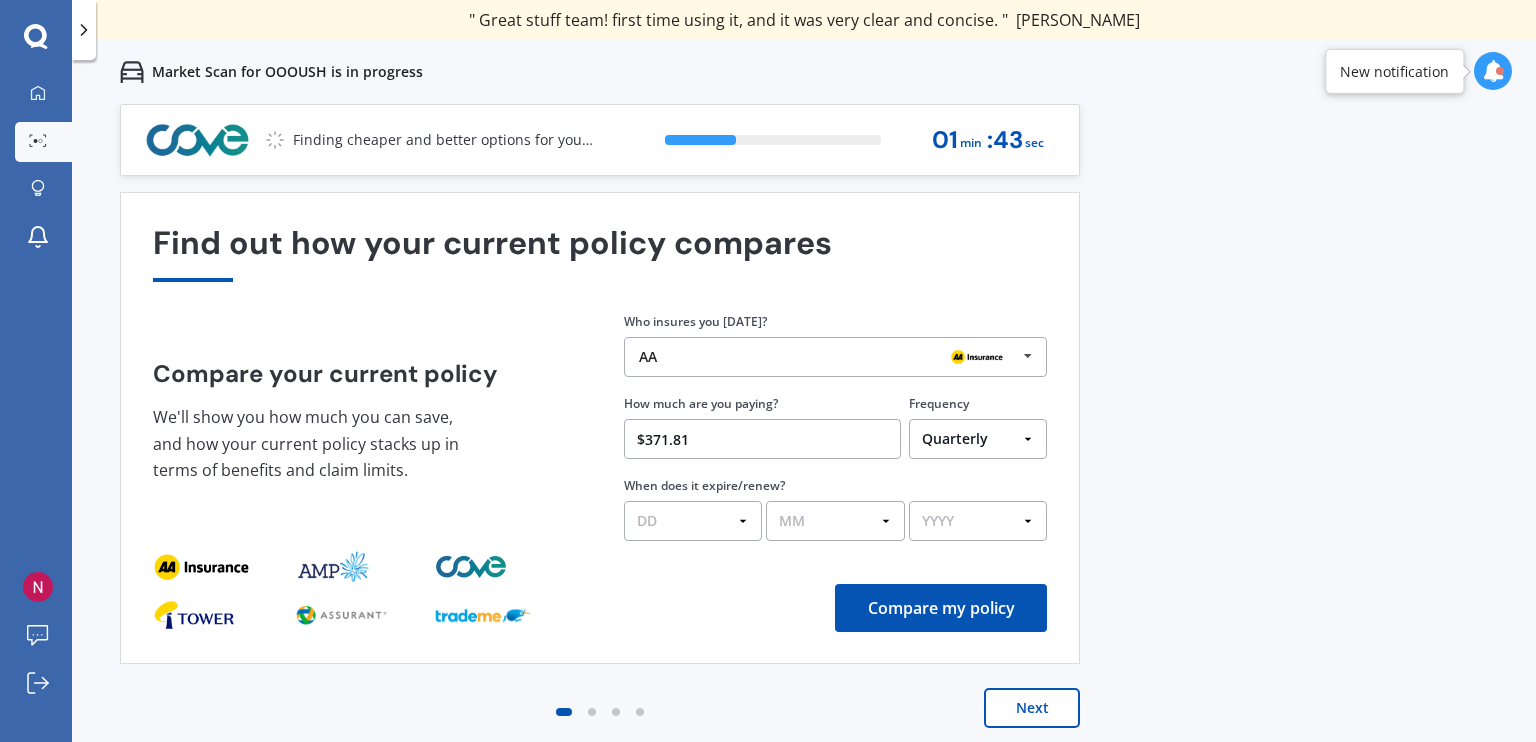 type on "$371.81" 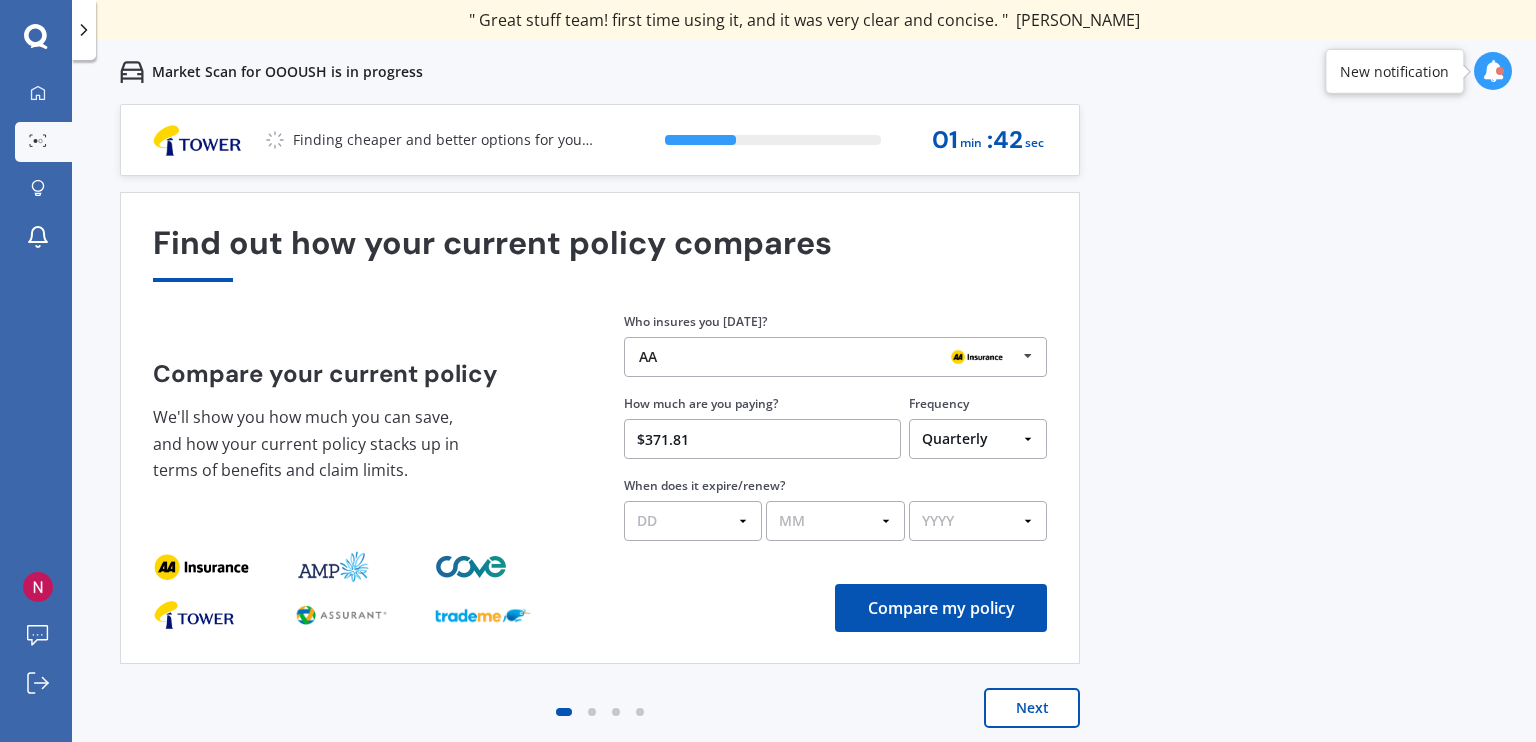 click on "AA" at bounding box center [828, 357] 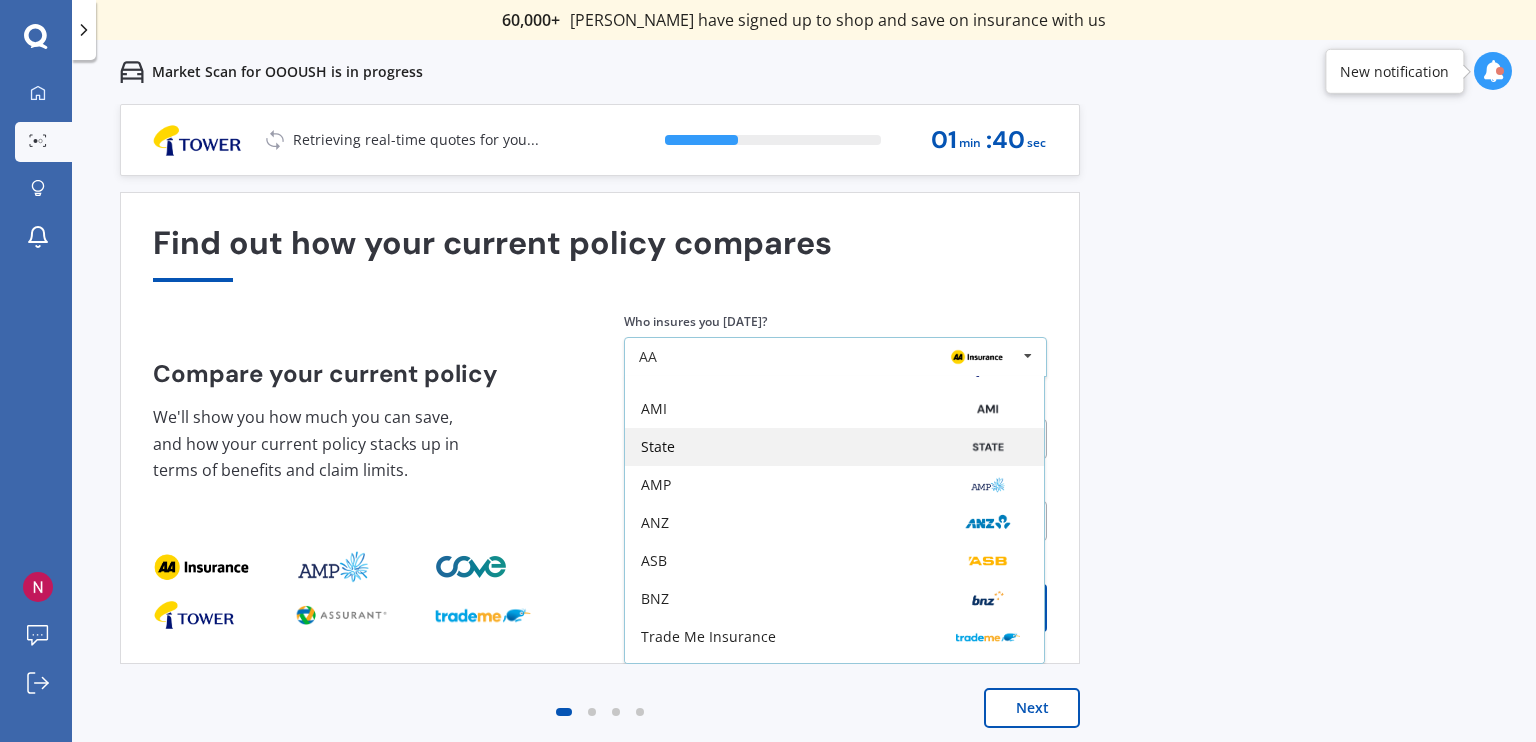 scroll, scrollTop: 54, scrollLeft: 0, axis: vertical 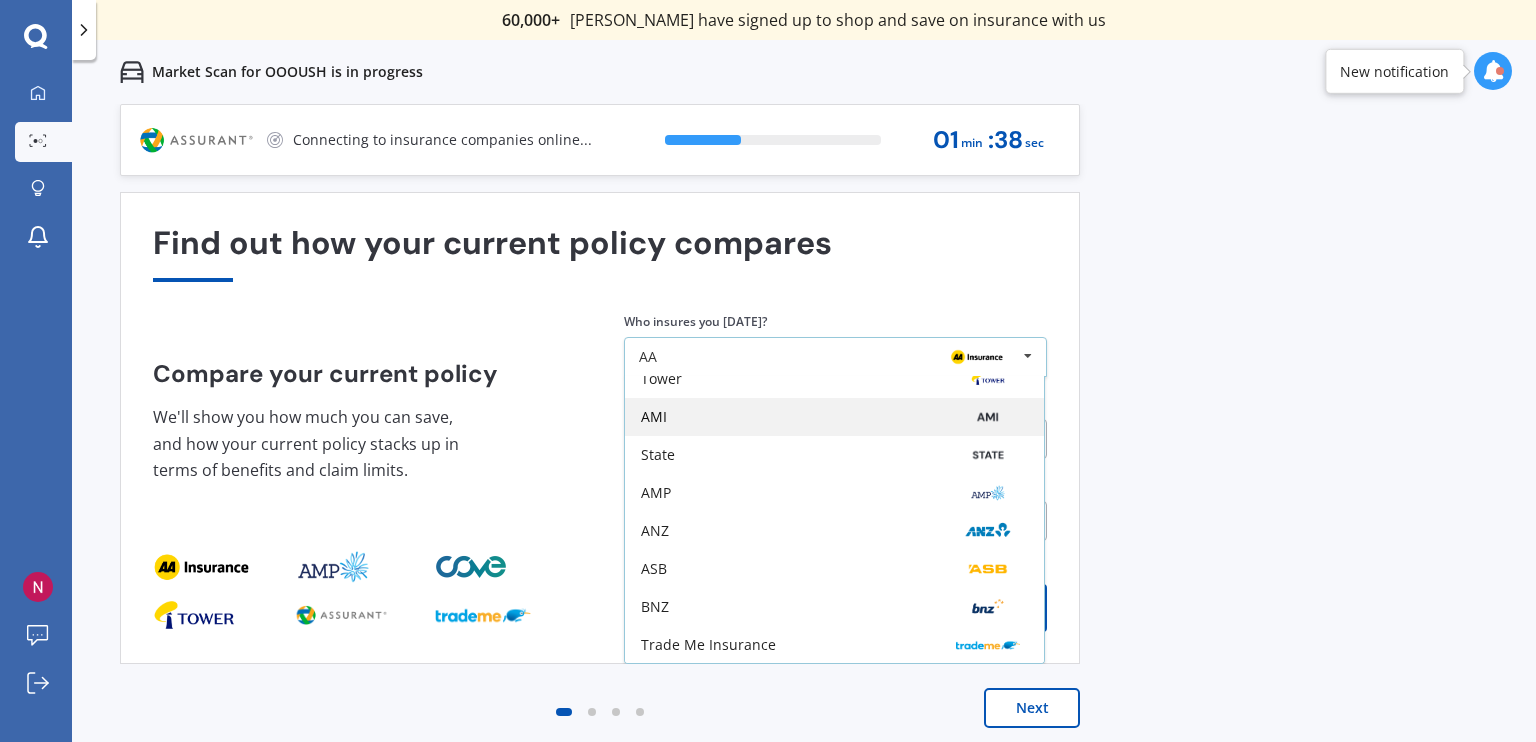 click on "AMI" at bounding box center (834, 417) 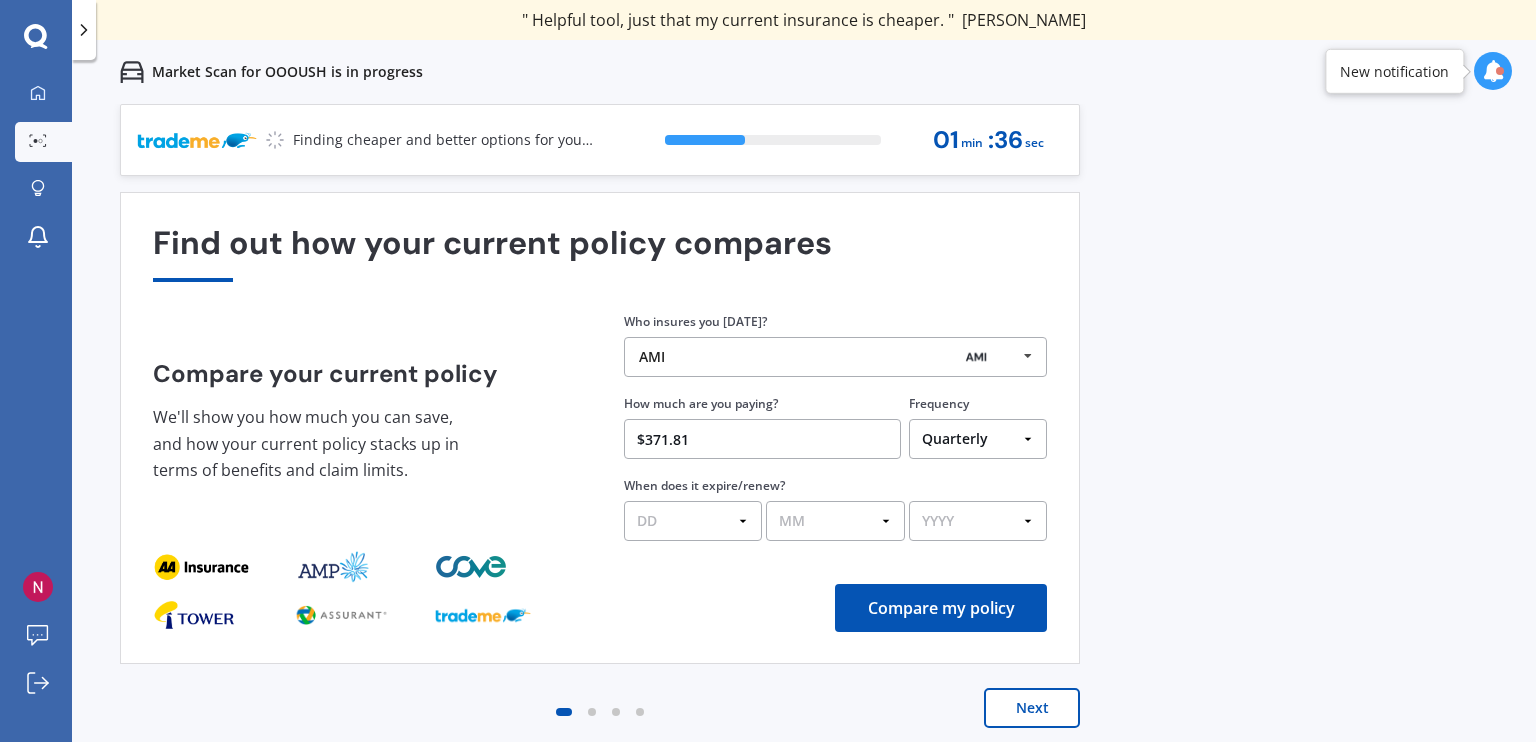 click on "DD 01 02 03 04 05 06 07 08 09 10 11 12 13 14 15 16 17 18 19 20 21 22 23 24 25 26 27 28 29 30 31" at bounding box center [693, 521] 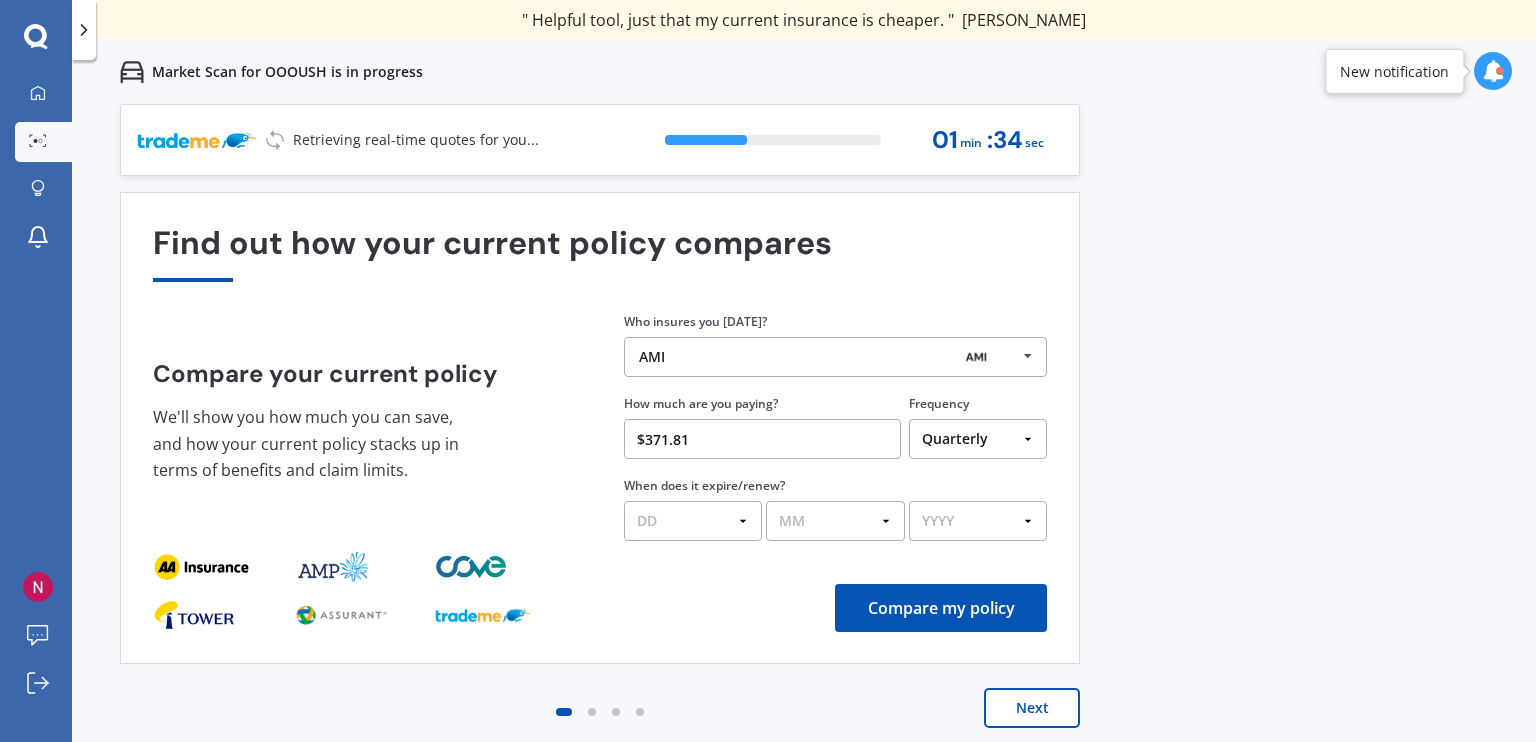 click on "DD 01 02 03 04 05 06 07 08 09 10 11 12 13 14 15 16 17 18 19 20 21 22 23 24 25 26 27 28 29 30 31" at bounding box center [693, 521] 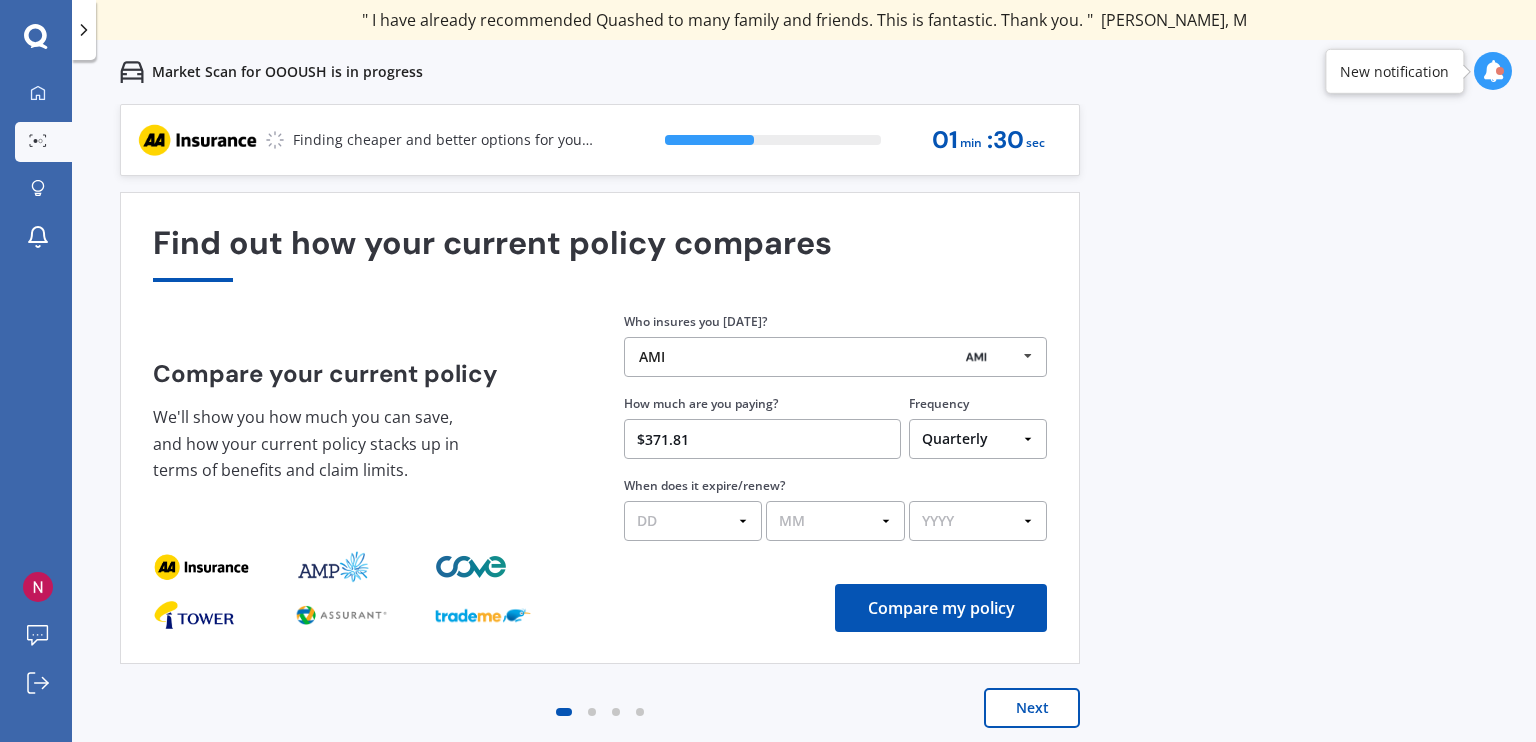 click on "Compare my policy" at bounding box center (941, 608) 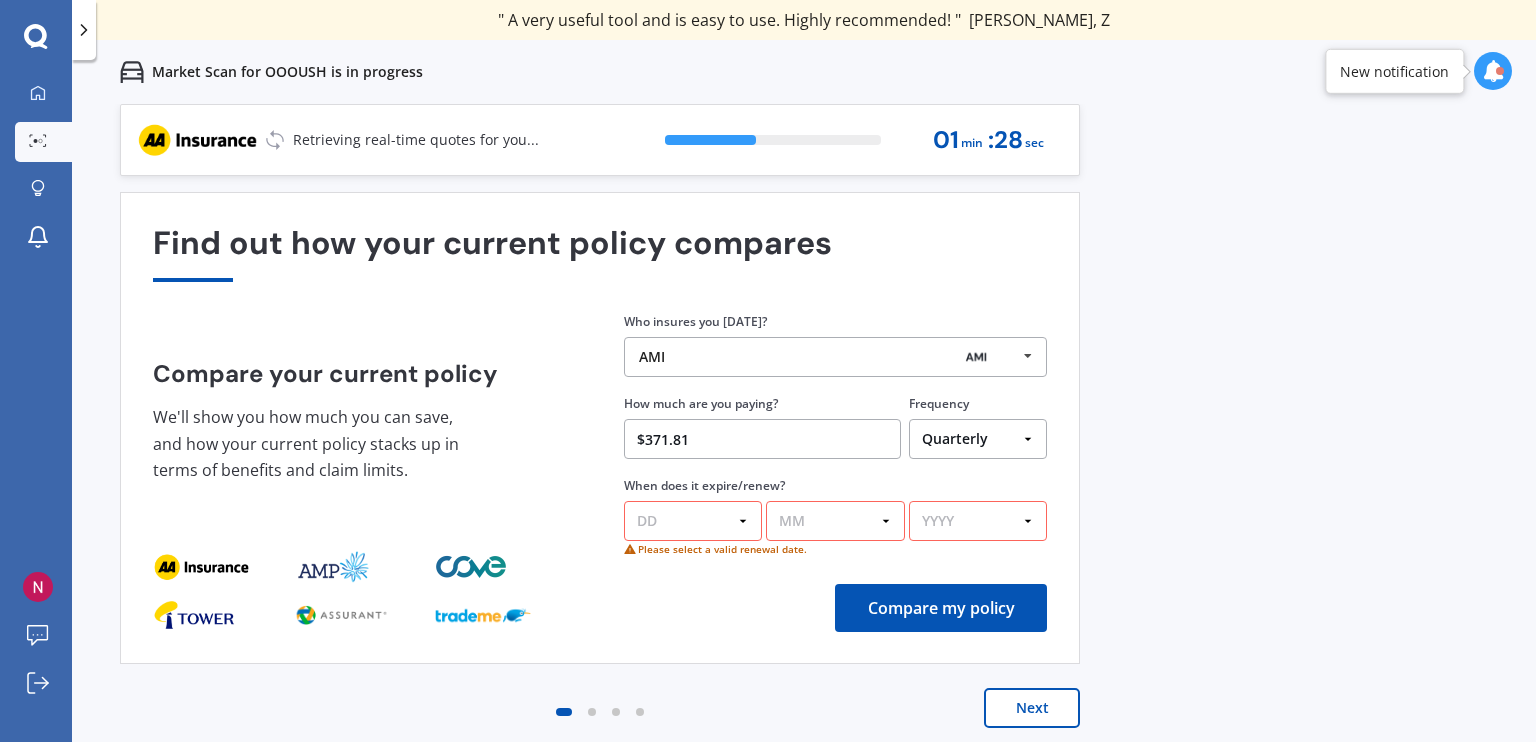 click on "DD 01 02 03 04 05 06 07 08 09 10 11 12 13 14 15 16 17 18 19 20 21 22 23 24 25 26 27 28 29 30 31" at bounding box center [693, 521] 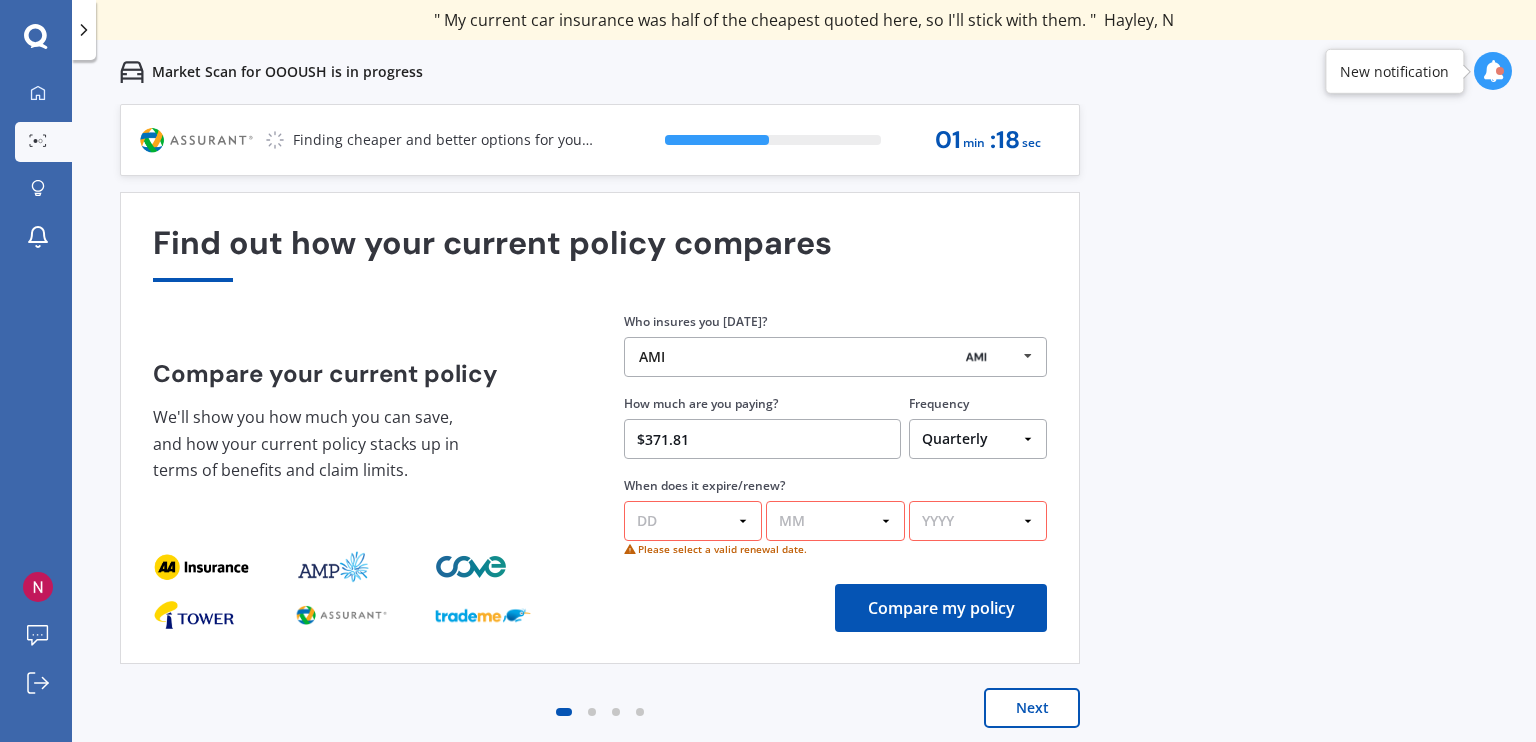 select on "01" 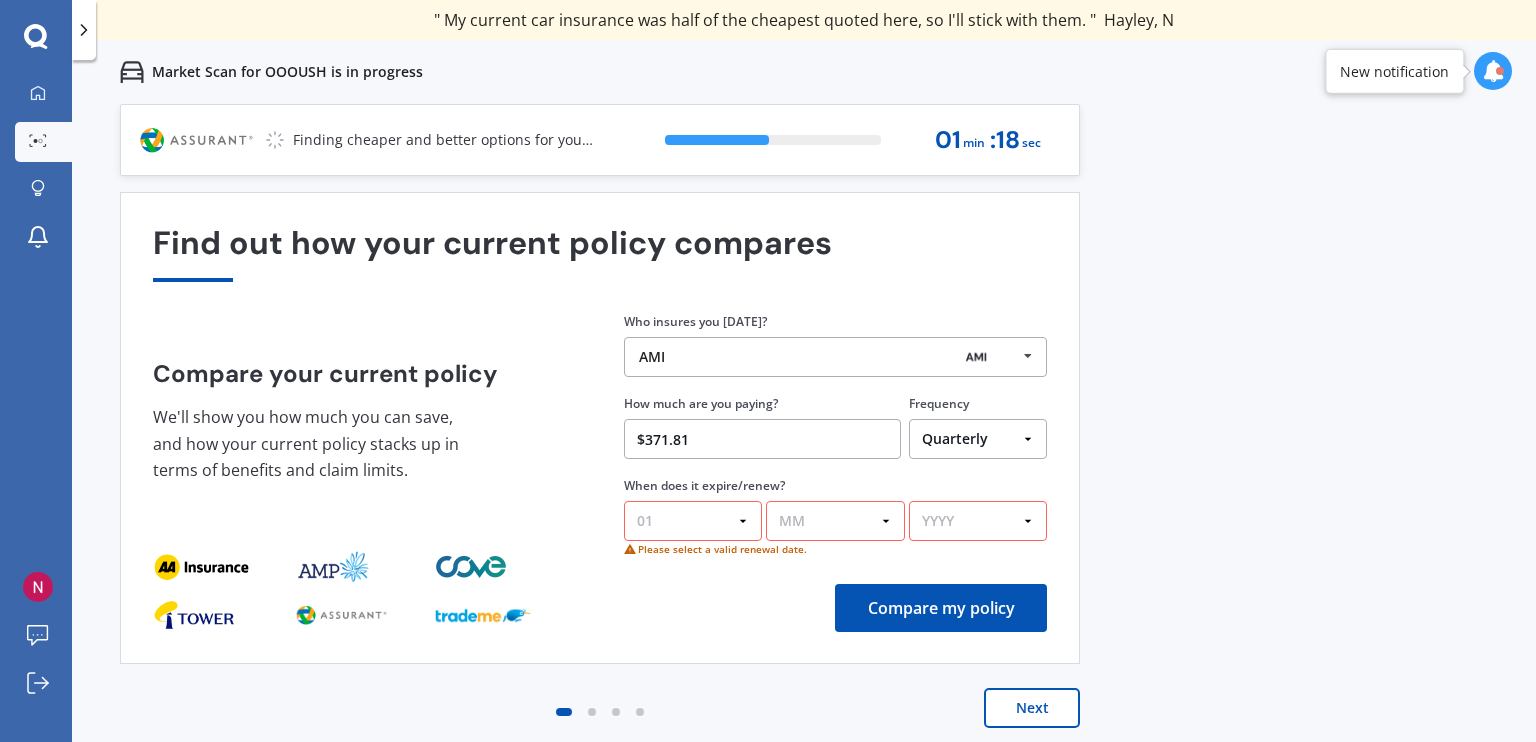 click on "DD 01 02 03 04 05 06 07 08 09 10 11 12 13 14 15 16 17 18 19 20 21 22 23 24 25 26 27 28 29 30 31" at bounding box center [693, 521] 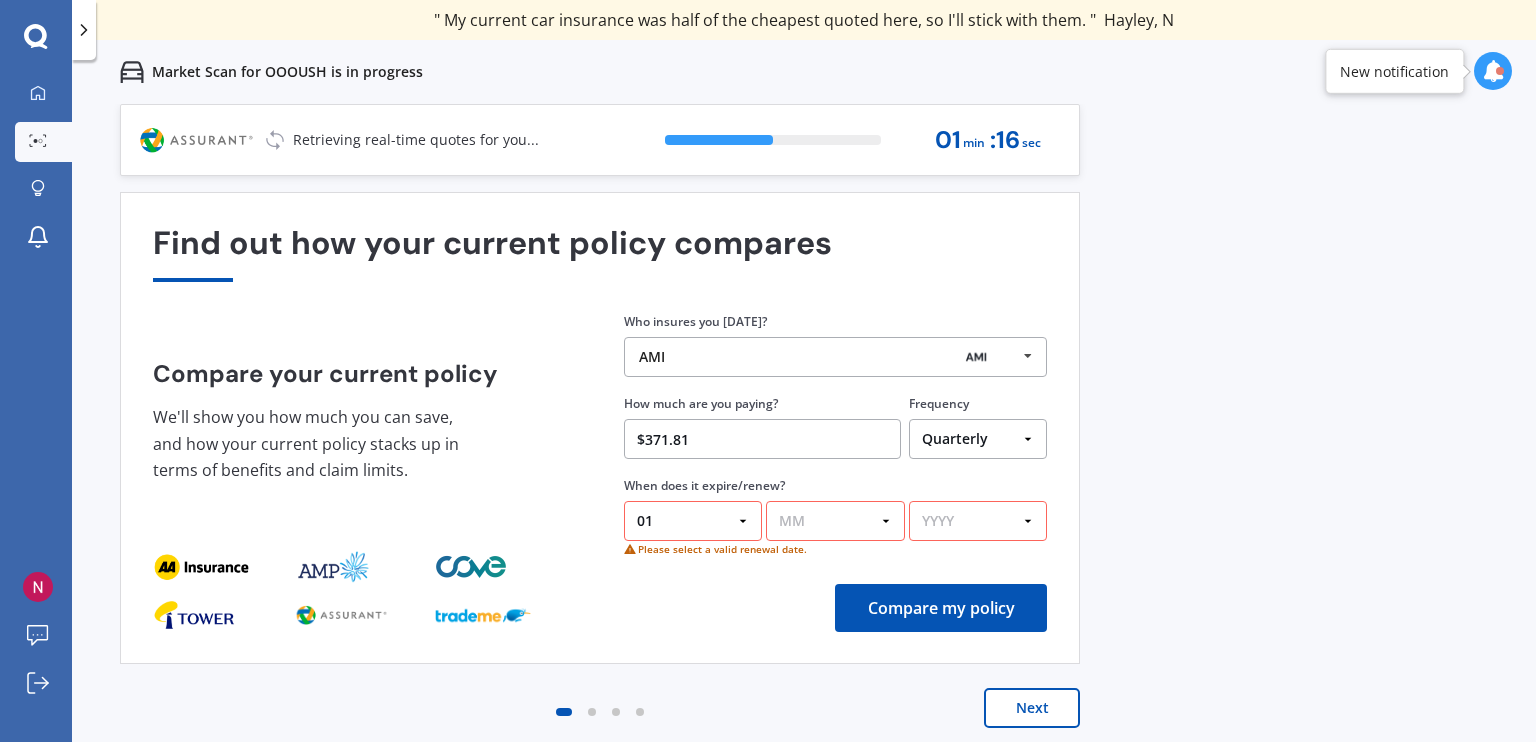 click on "MM 01 02 03 04 05 06 07 08 09 10 11 12" at bounding box center (835, 521) 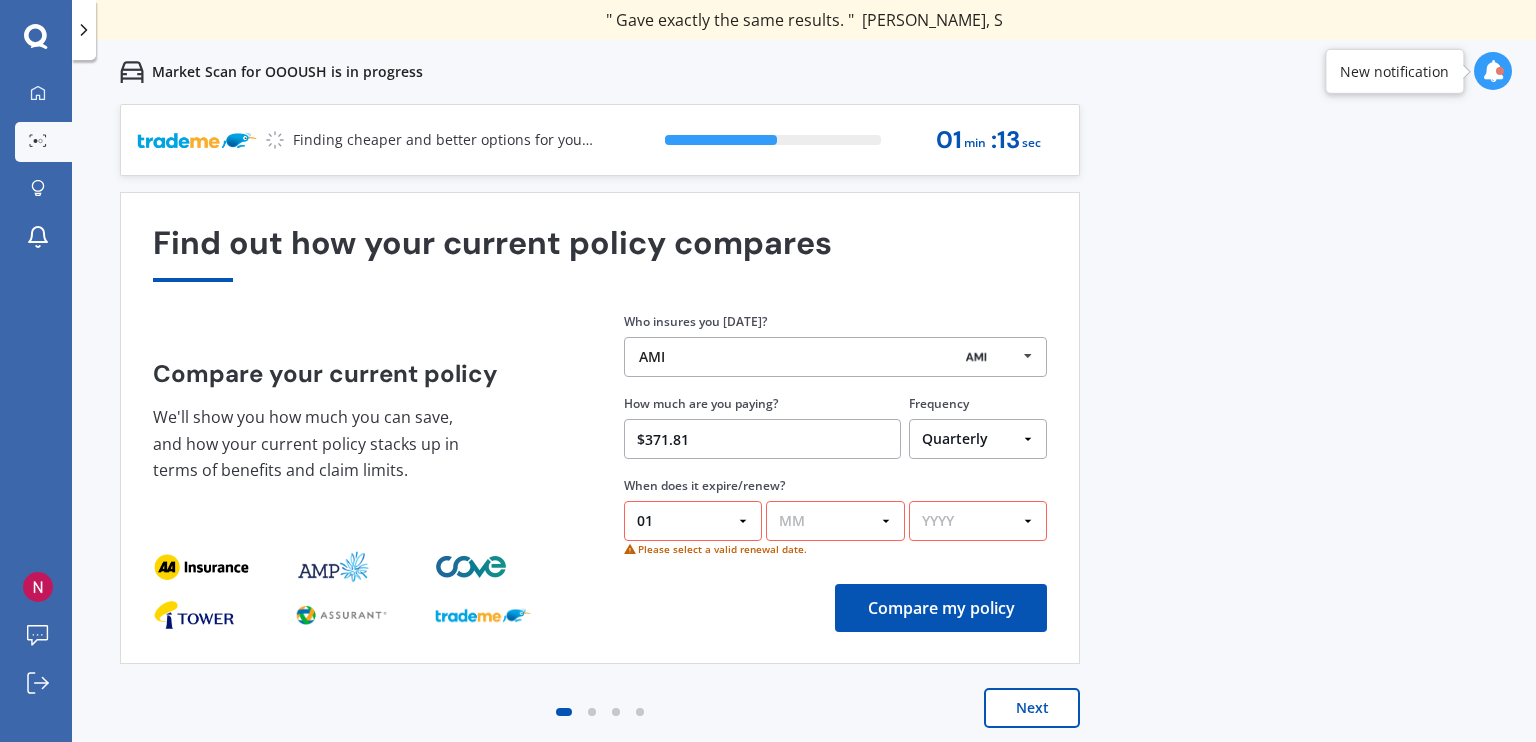 select on "11" 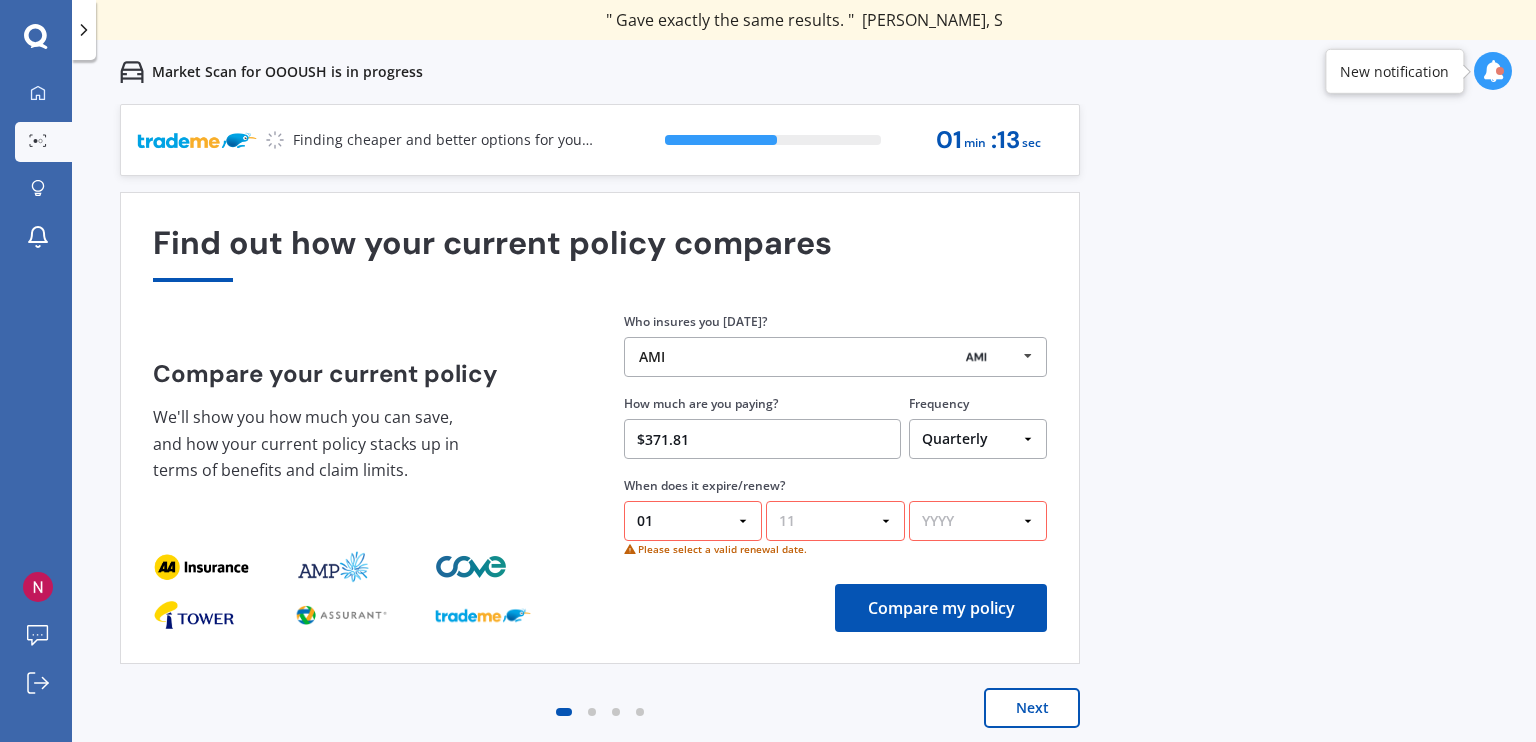 click on "MM 01 02 03 04 05 06 07 08 09 10 11 12" at bounding box center [835, 521] 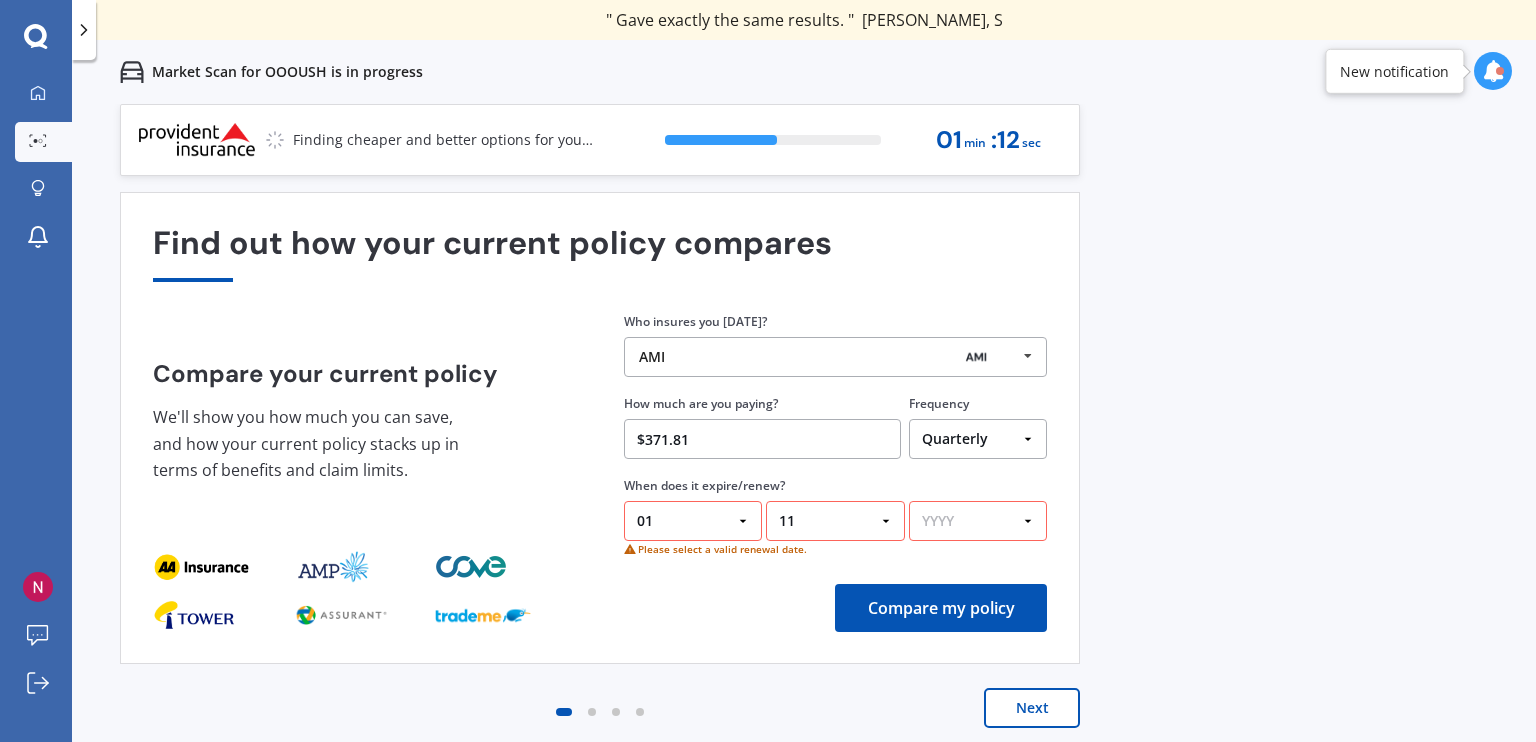 click on "YYYY 2026 2025 2024" at bounding box center (978, 521) 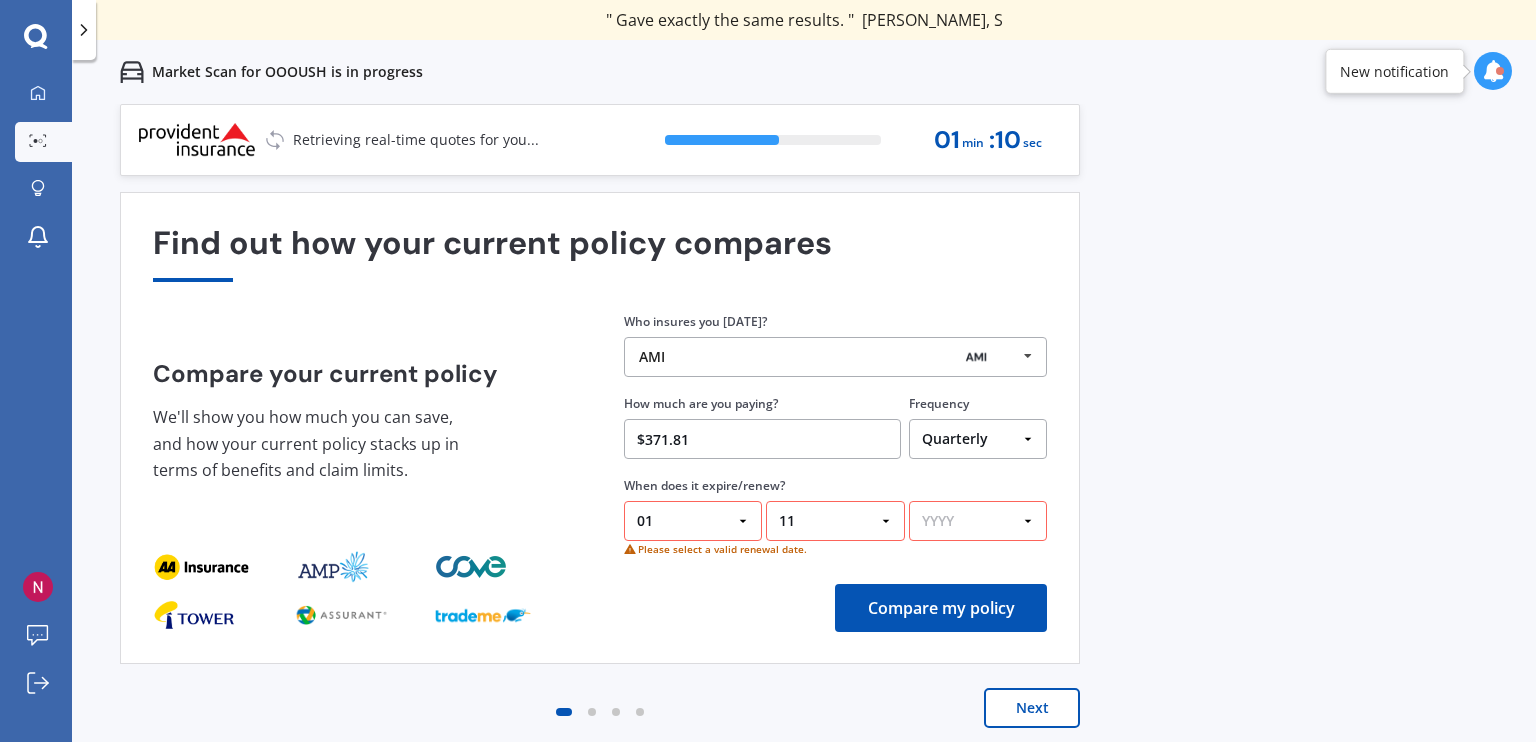 select on "2025" 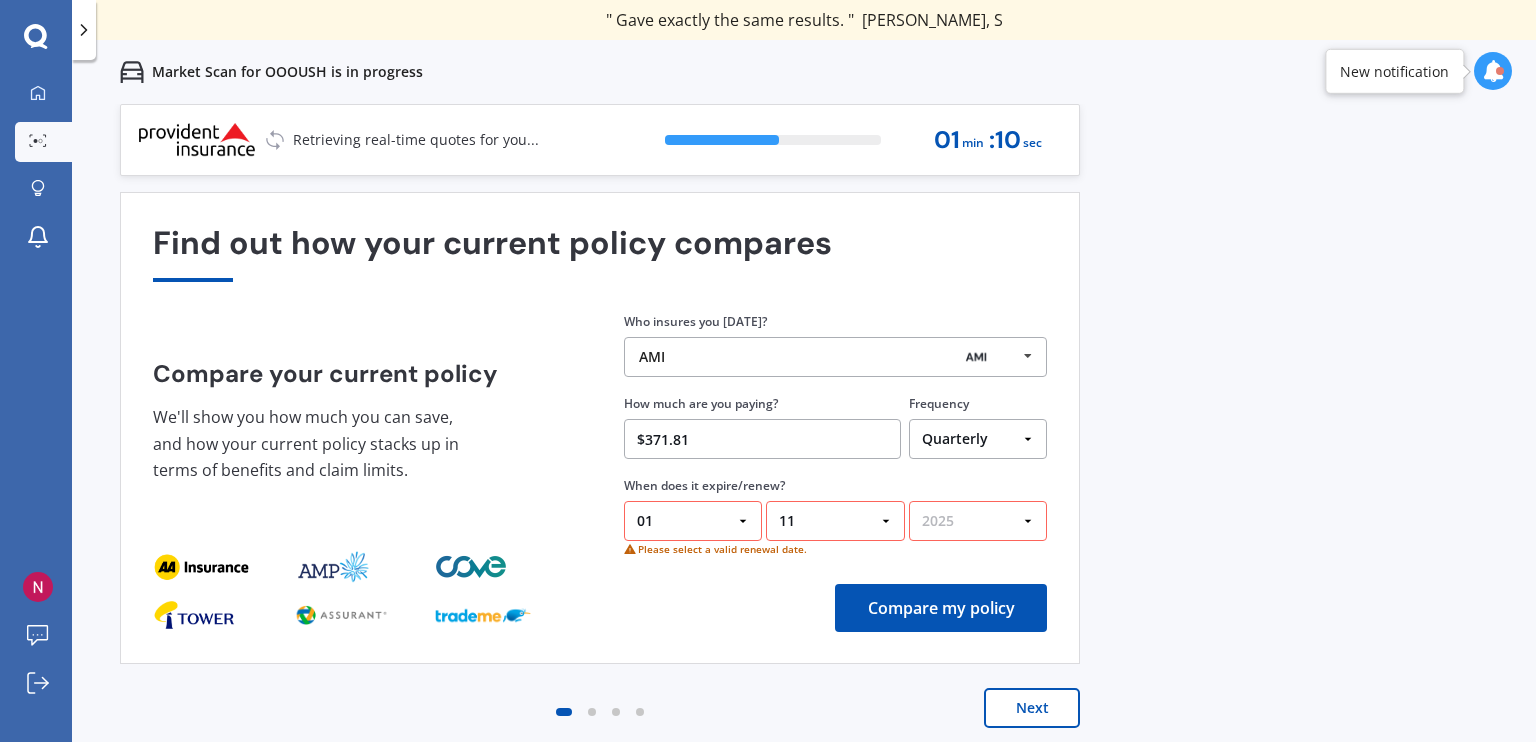 click on "YYYY 2026 2025 2024" at bounding box center [978, 521] 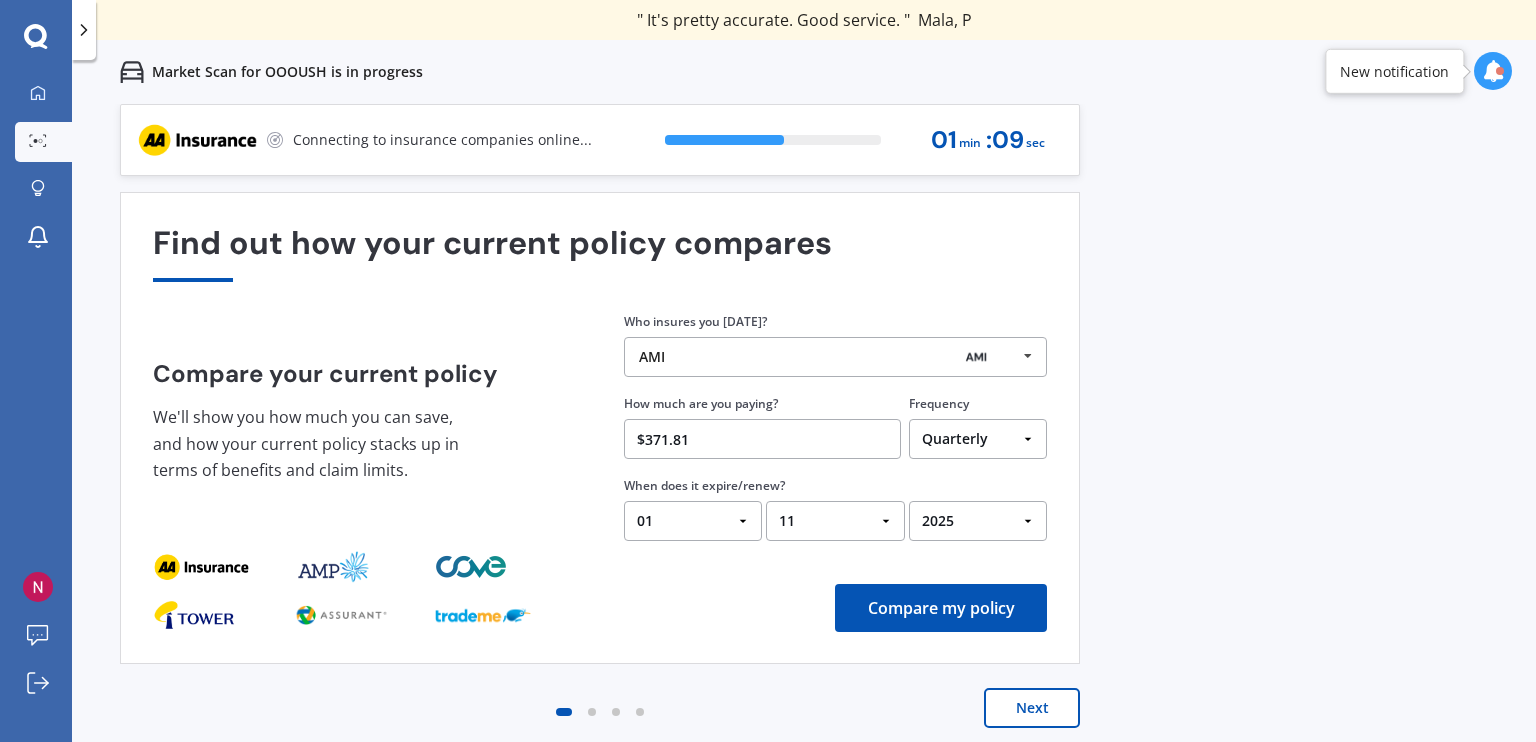 click on "Compare my policy" at bounding box center [941, 608] 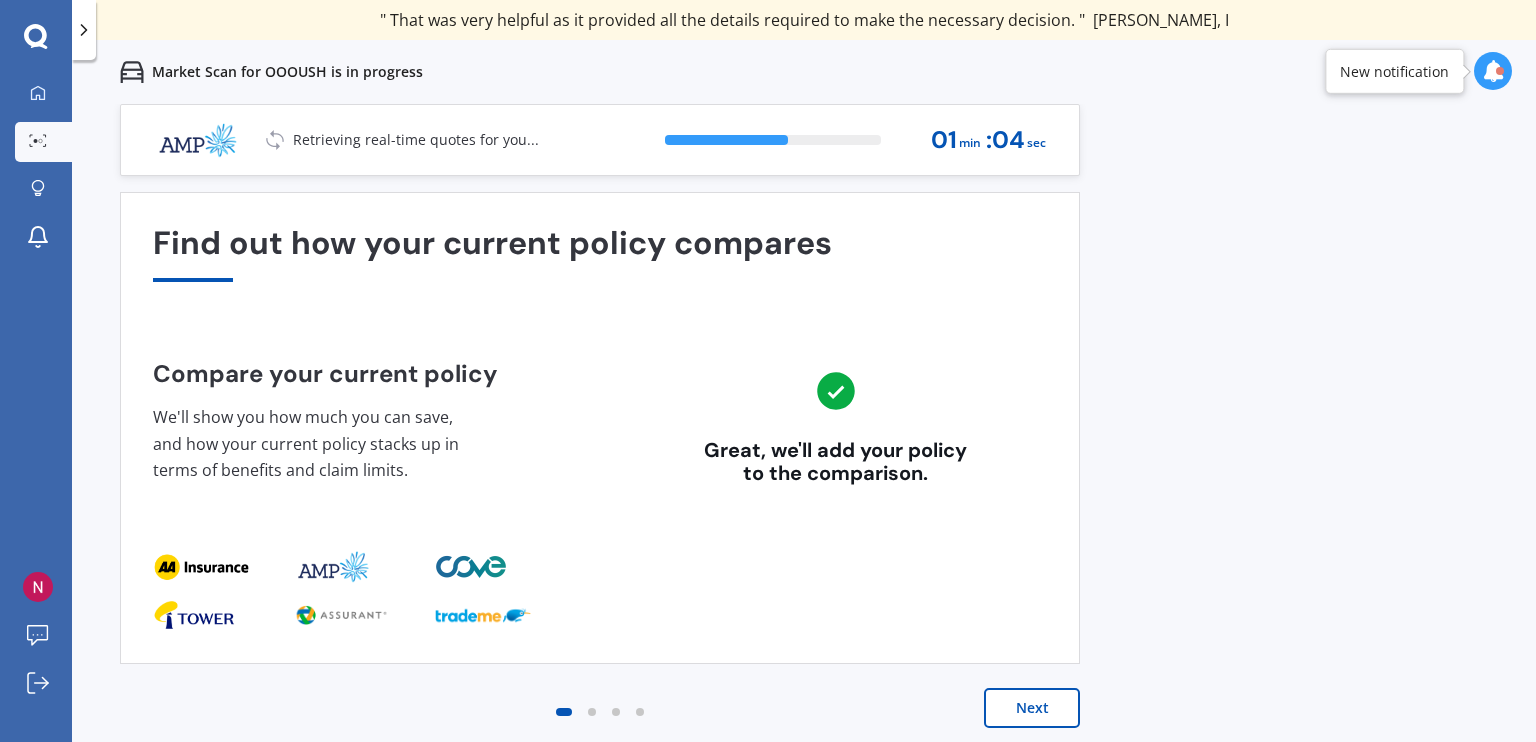 click on "Next" at bounding box center [1032, 708] 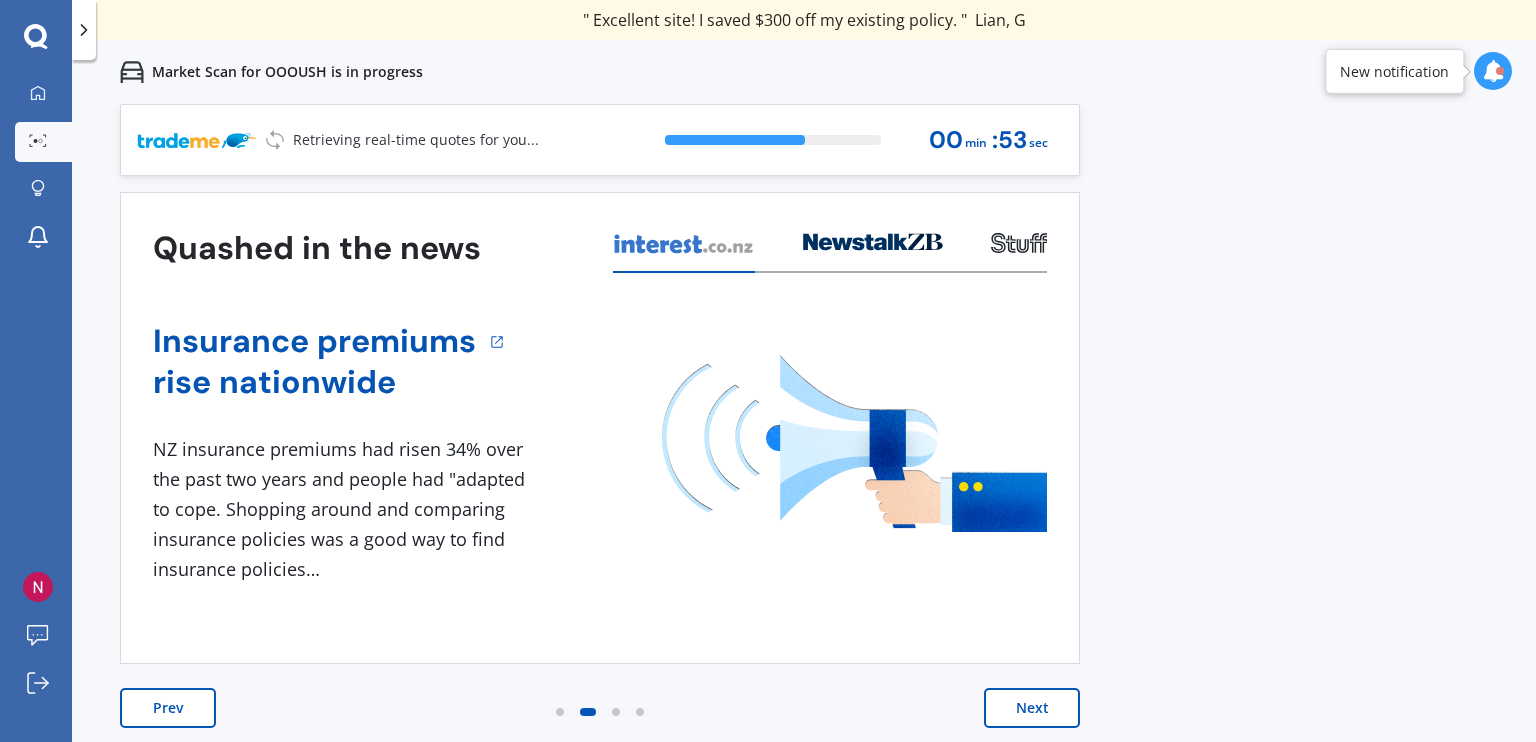 click on "Next" at bounding box center (1032, 708) 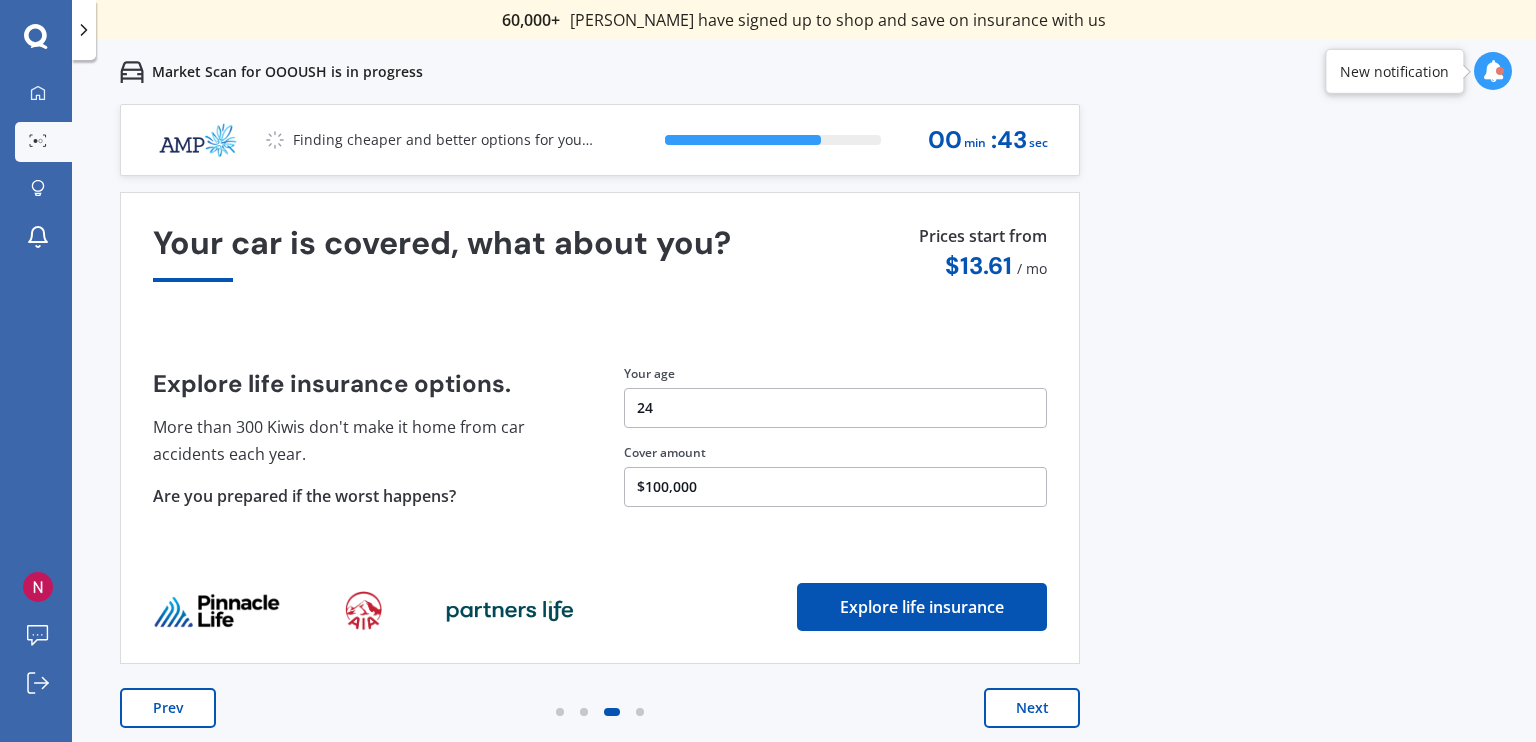 click on "Next" at bounding box center (1032, 708) 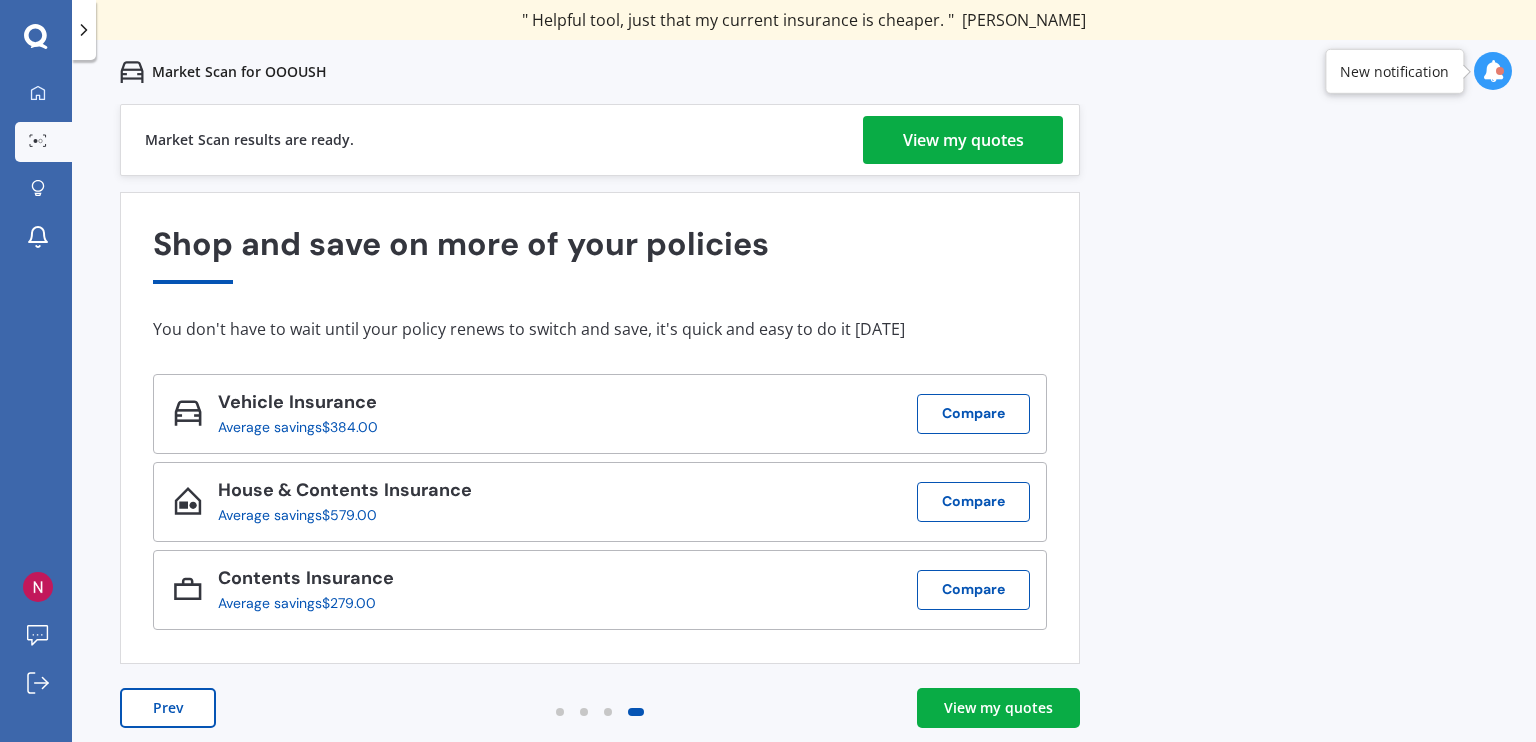 click on "View my quotes" at bounding box center (998, 708) 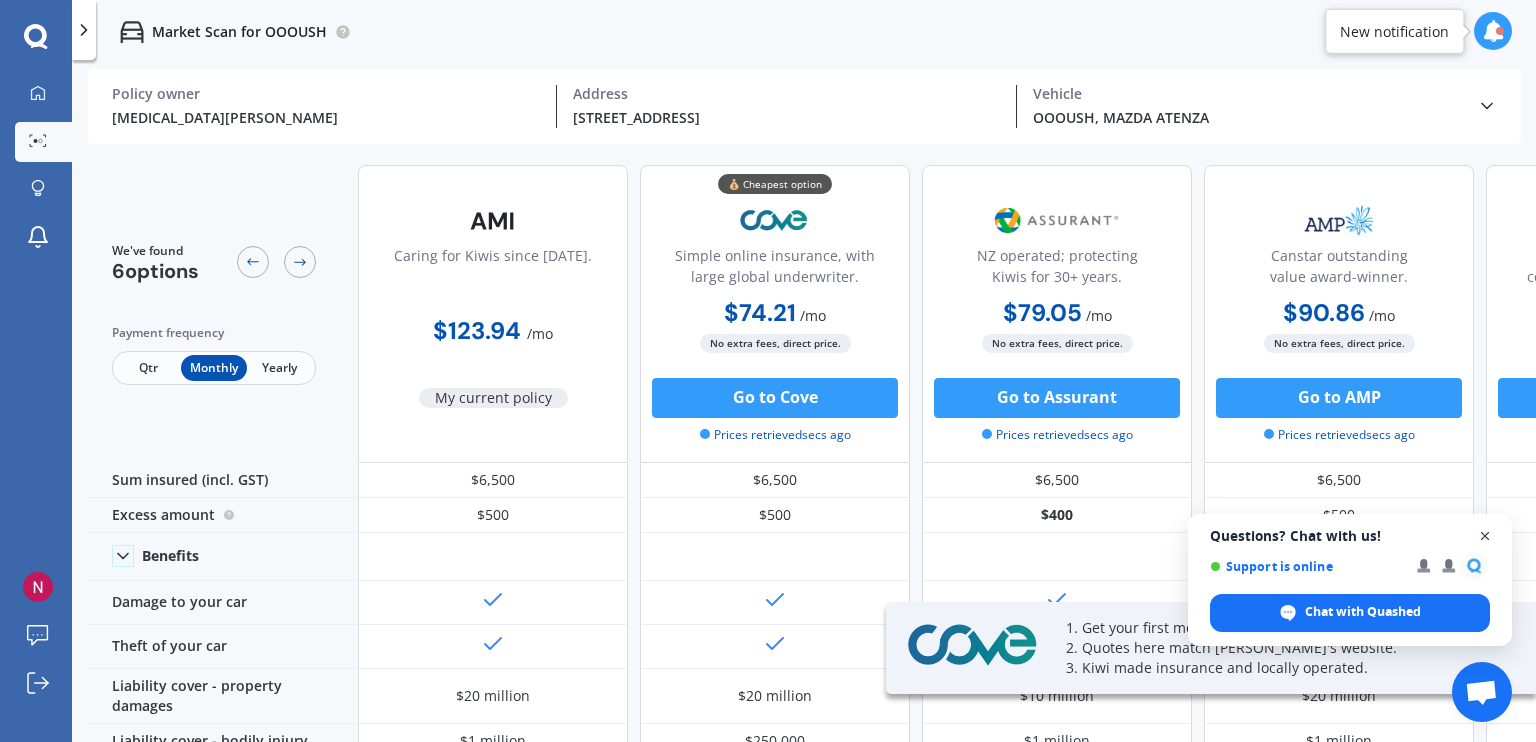 click at bounding box center (1485, 536) 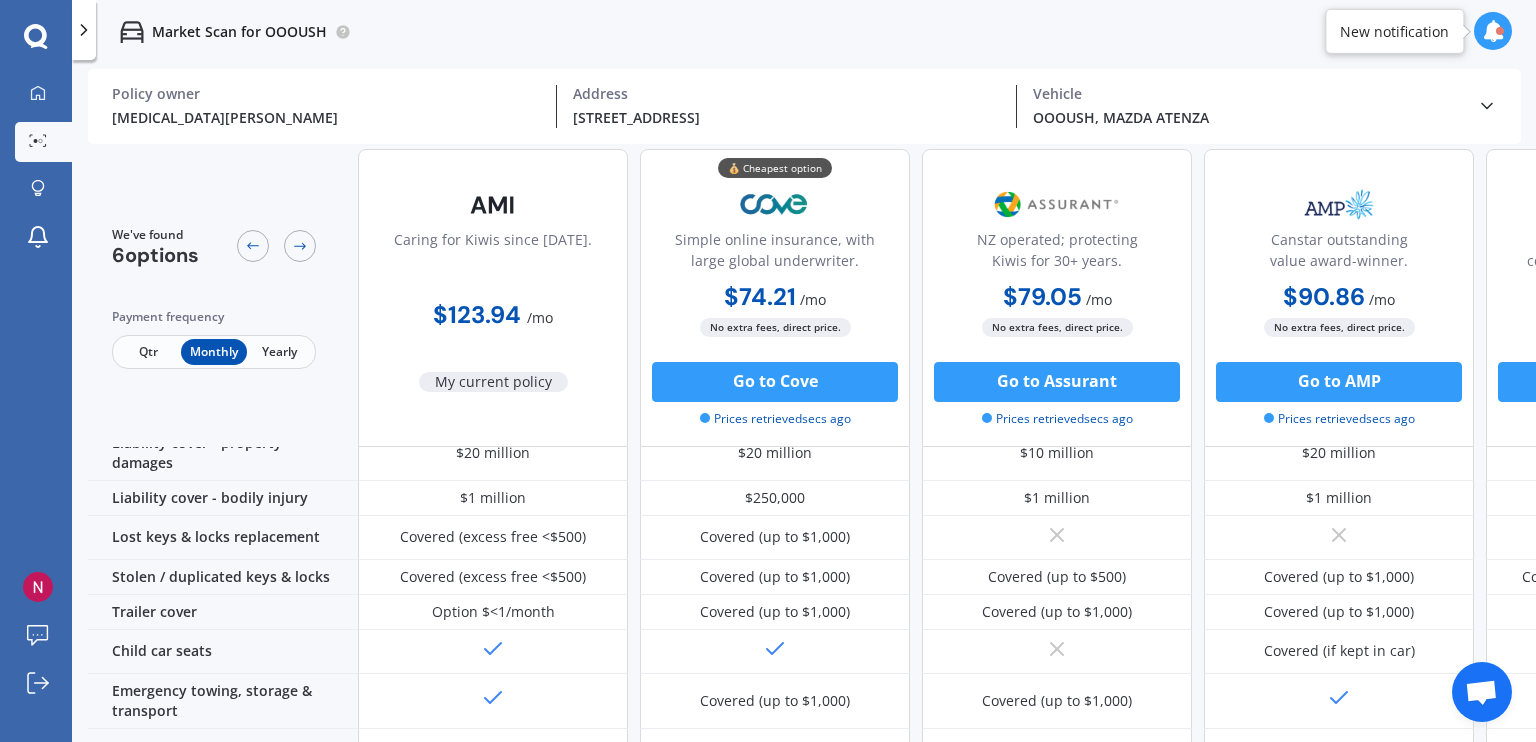 scroll, scrollTop: 244, scrollLeft: 0, axis: vertical 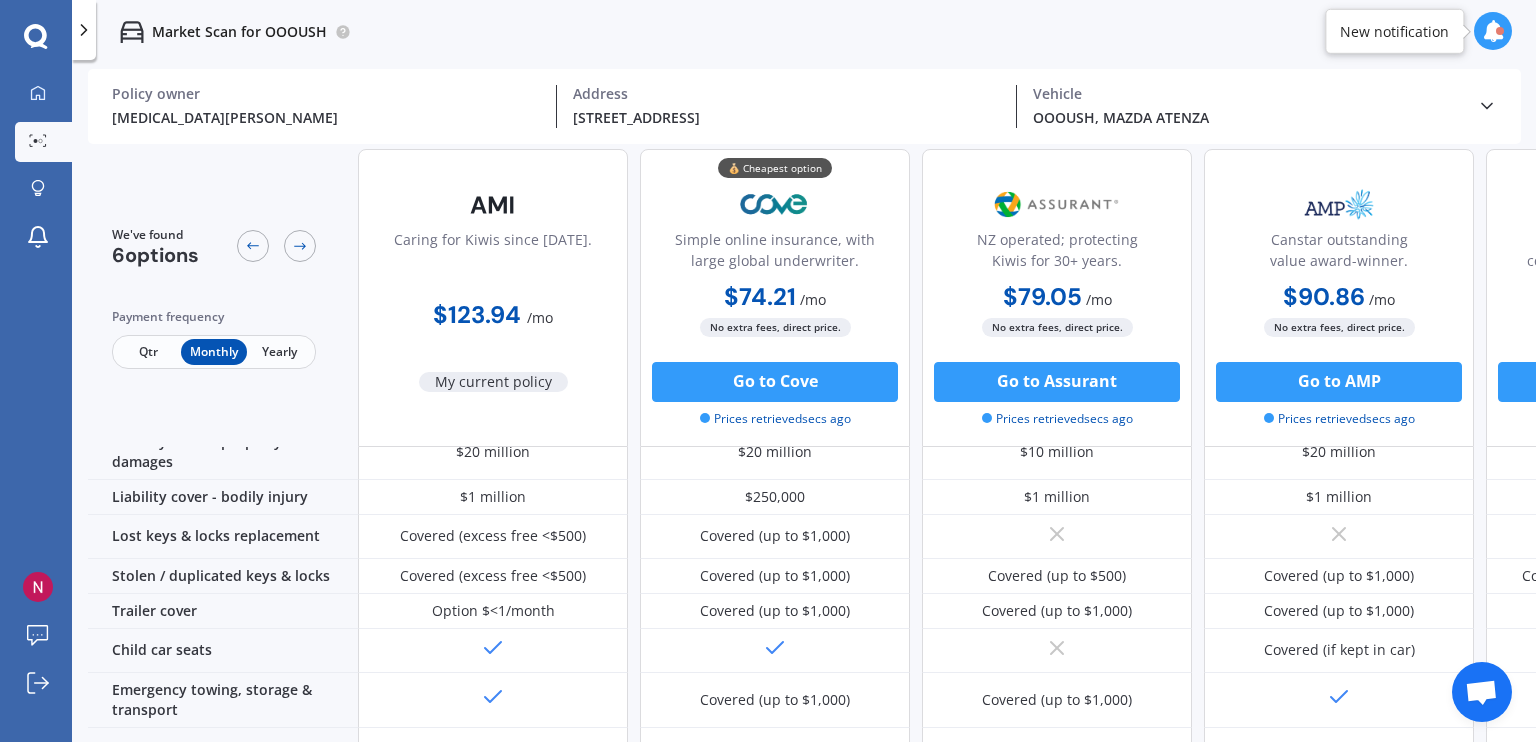 click on "💰 Cheapest option Simple online insurance, with large global underwriter. $74.21   /  mo $802.55   /  yr Unavailable   /  qtr $74.21   /  mo No extra fees, direct price. Go to Cove Prices retrieved  secs ago" at bounding box center [775, 298] 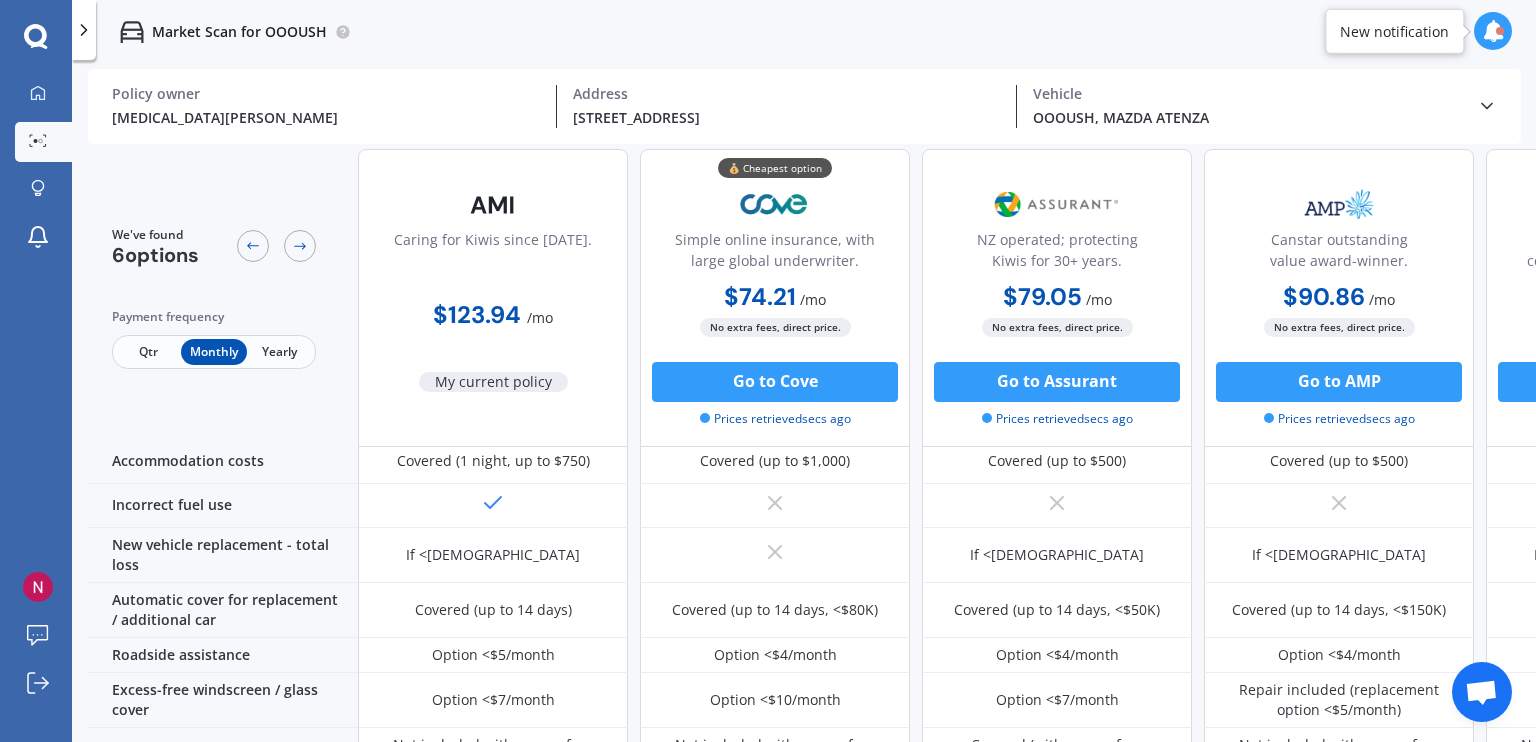 scroll, scrollTop: 532, scrollLeft: 0, axis: vertical 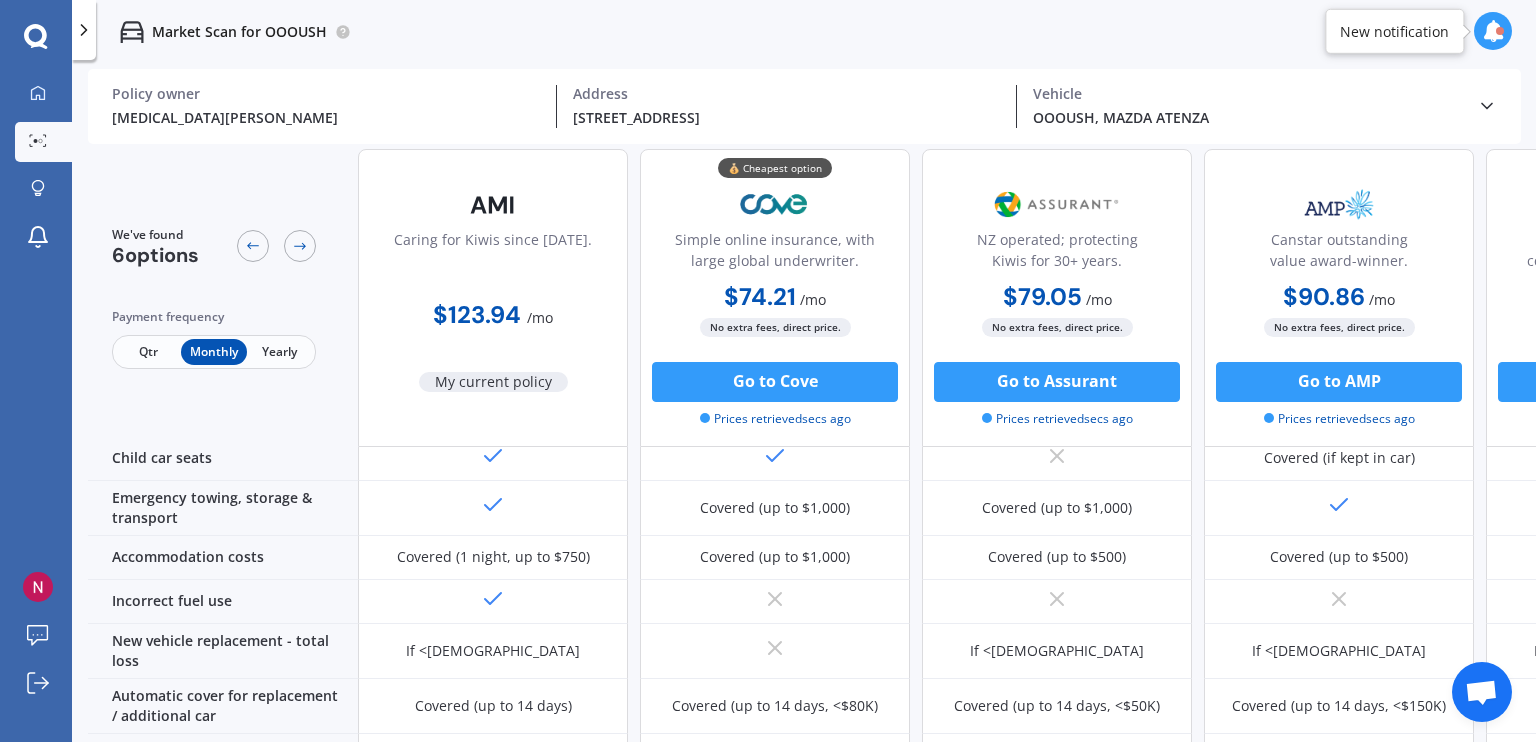 click on "Qtr" at bounding box center [148, 352] 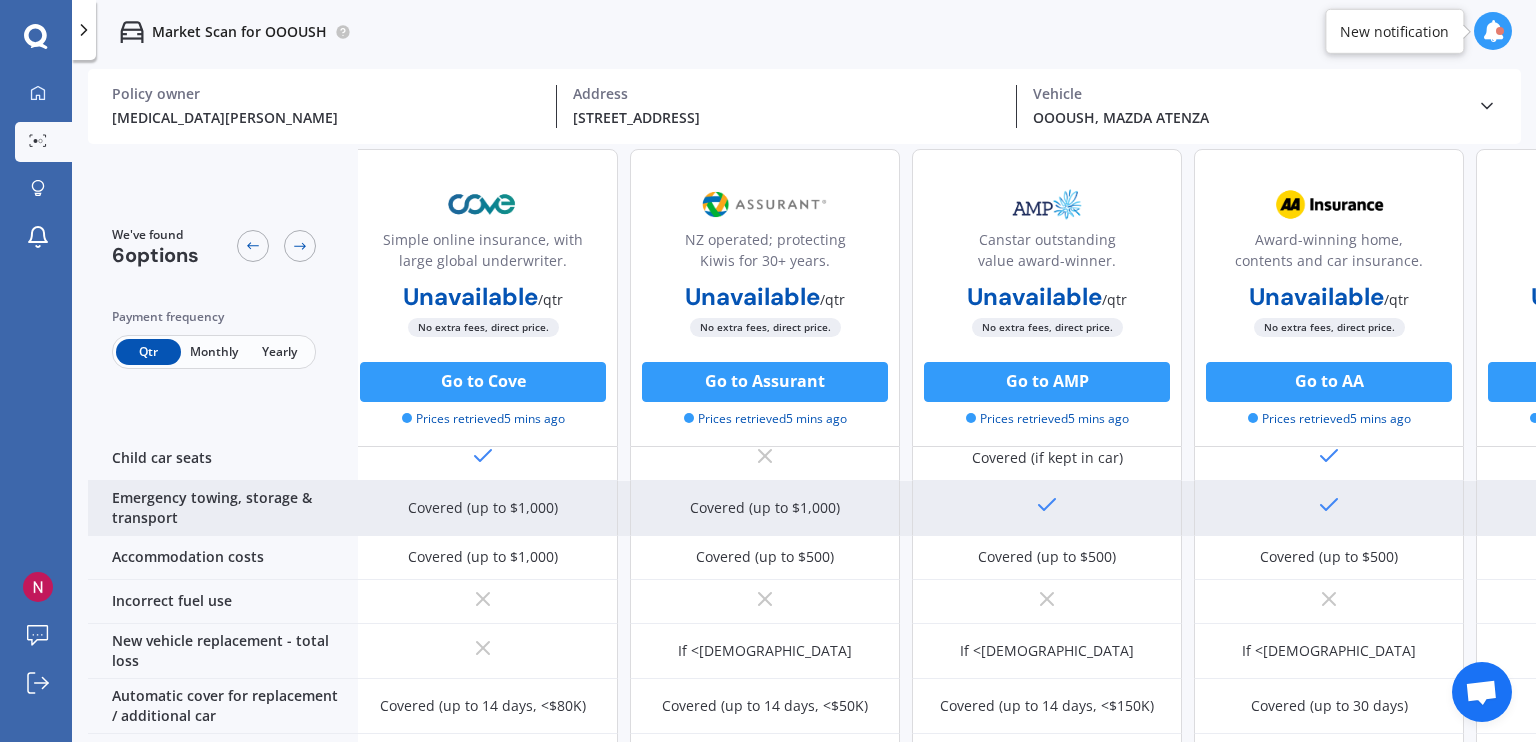 scroll, scrollTop: 436, scrollLeft: 0, axis: vertical 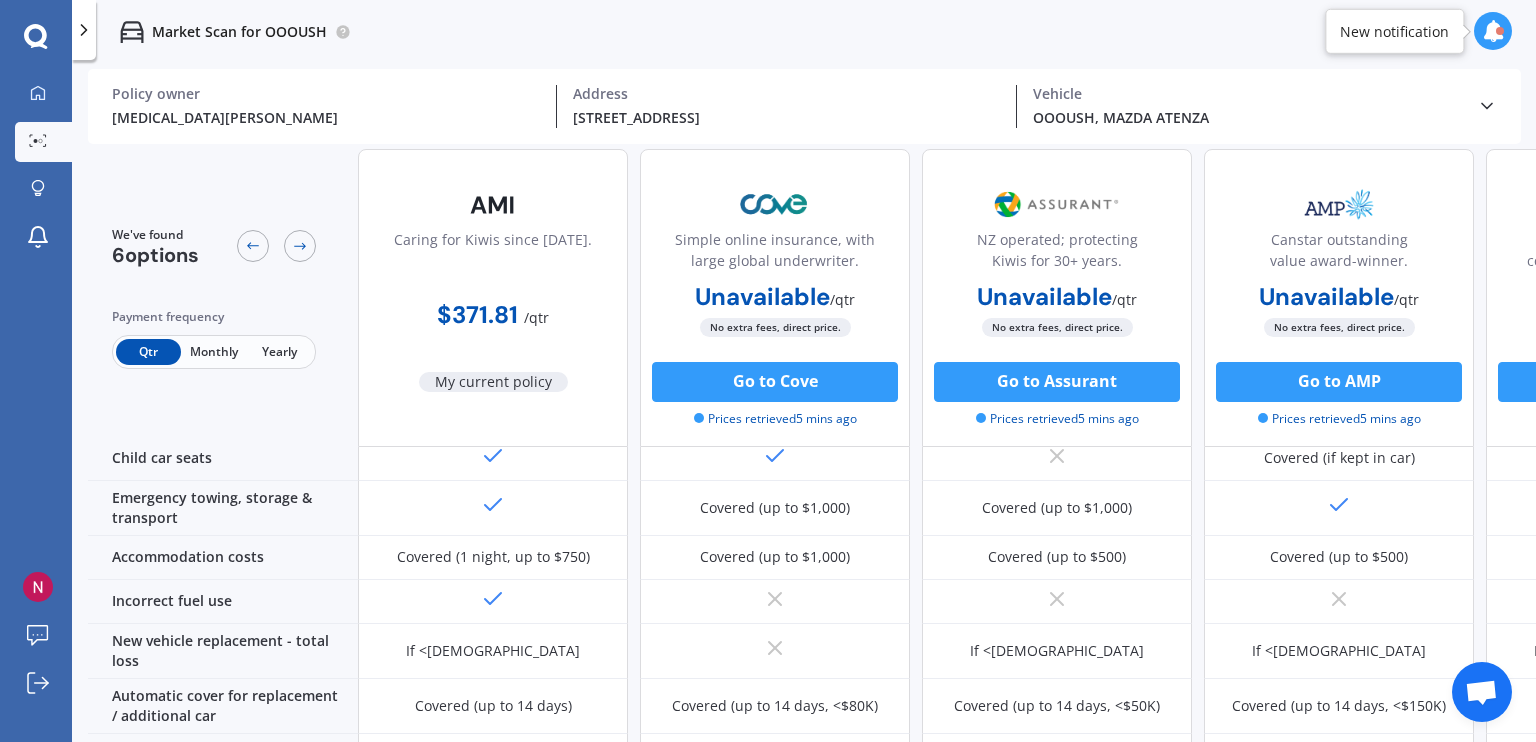 click on "Monthly" at bounding box center (213, 352) 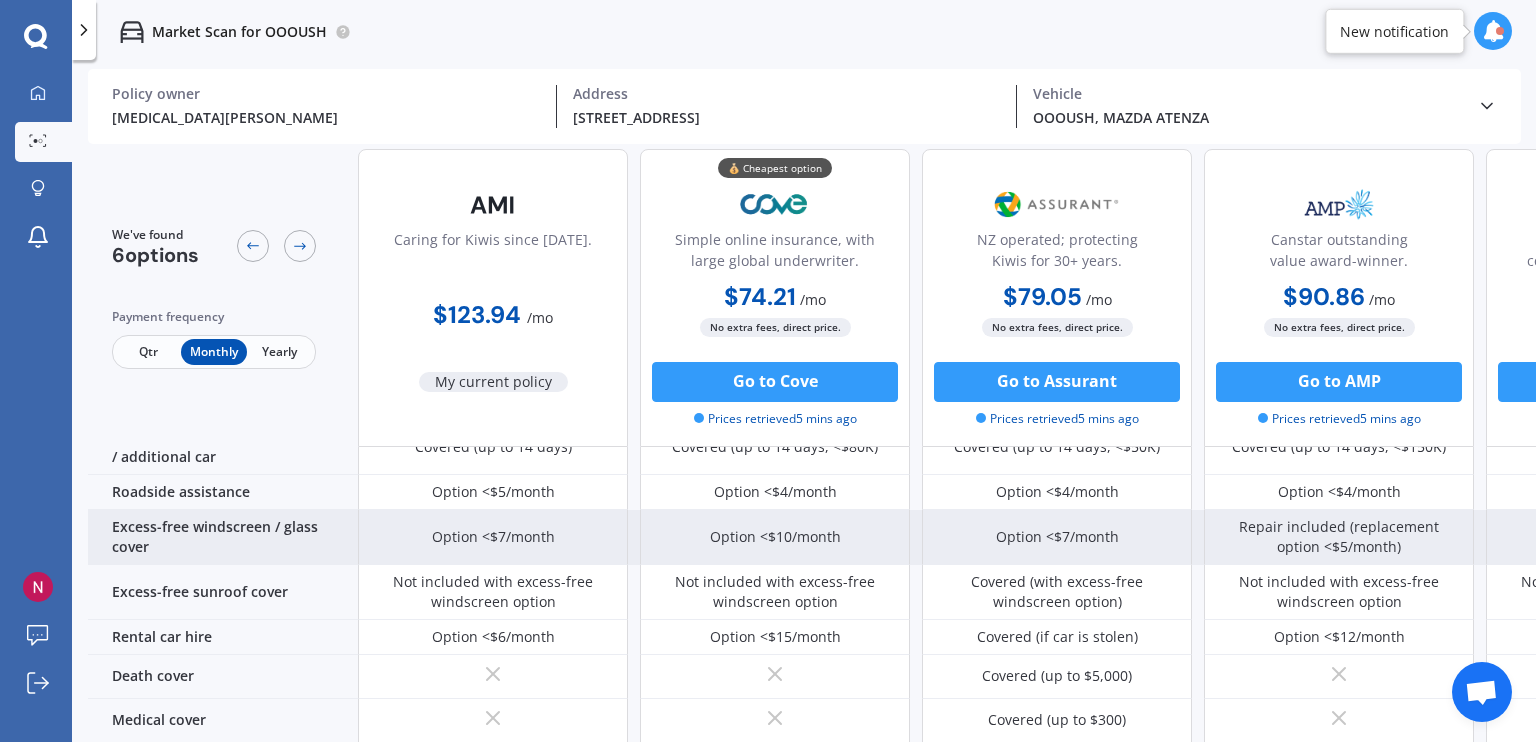 scroll, scrollTop: 694, scrollLeft: 0, axis: vertical 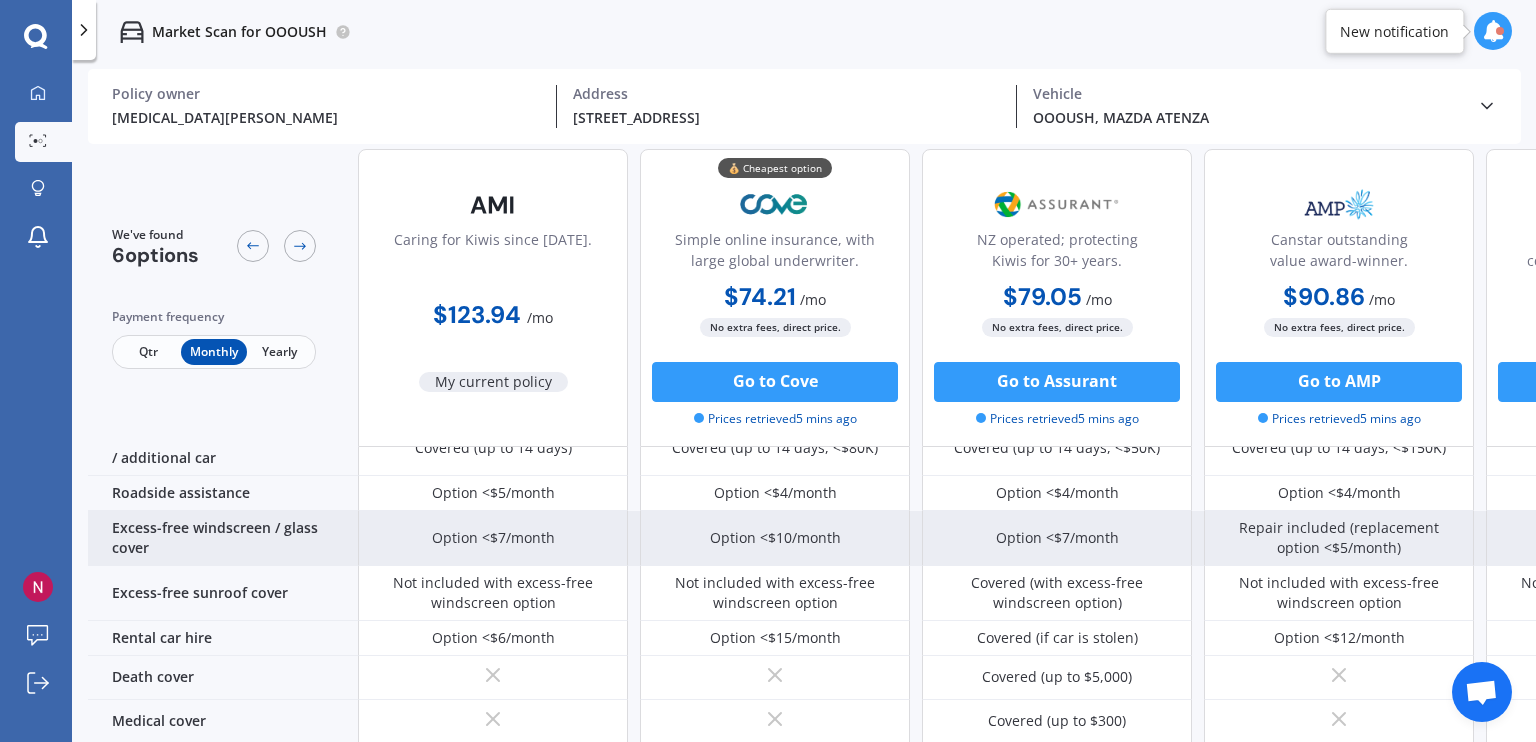 click on "Covered (with excess-free windscreen option)" at bounding box center [1057, 593] 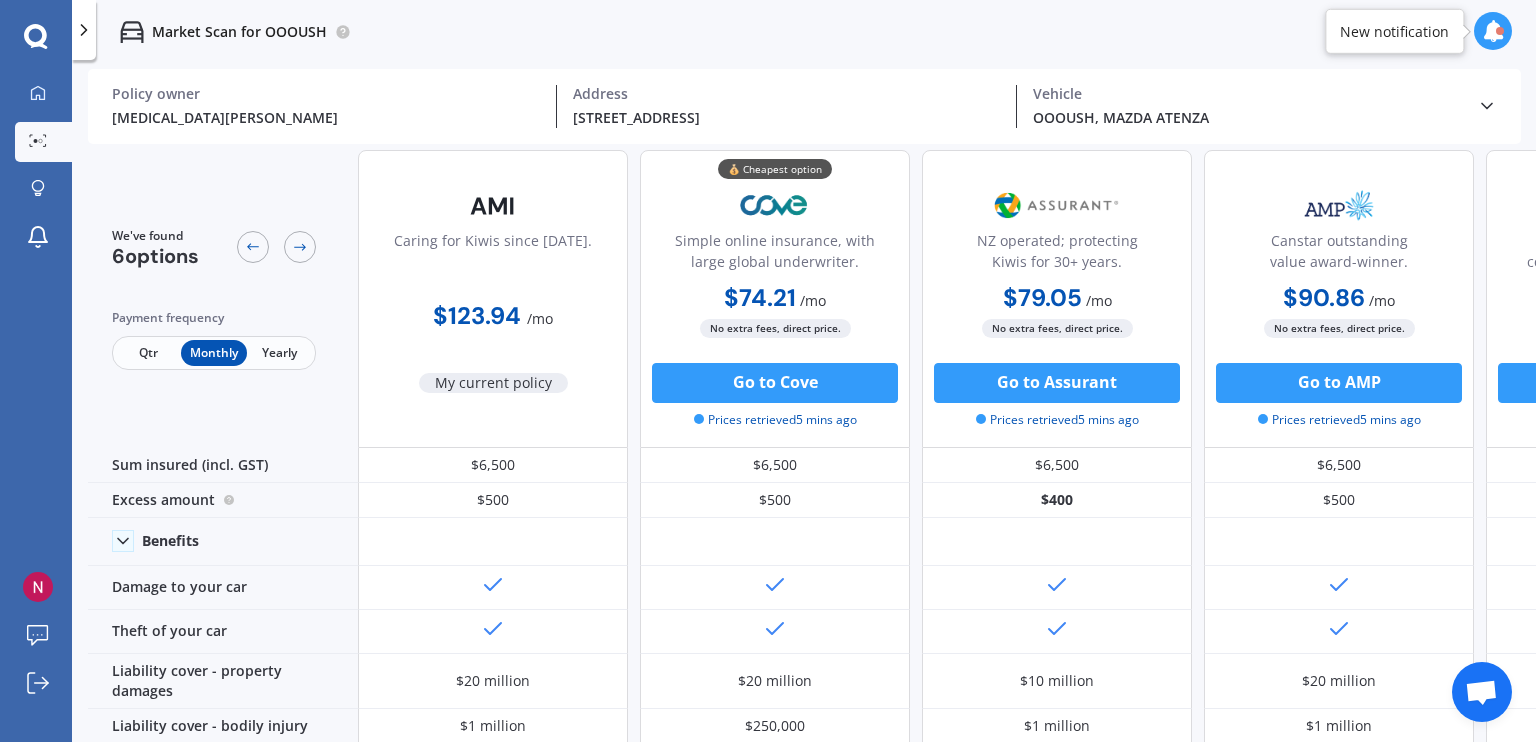 scroll, scrollTop: 0, scrollLeft: 0, axis: both 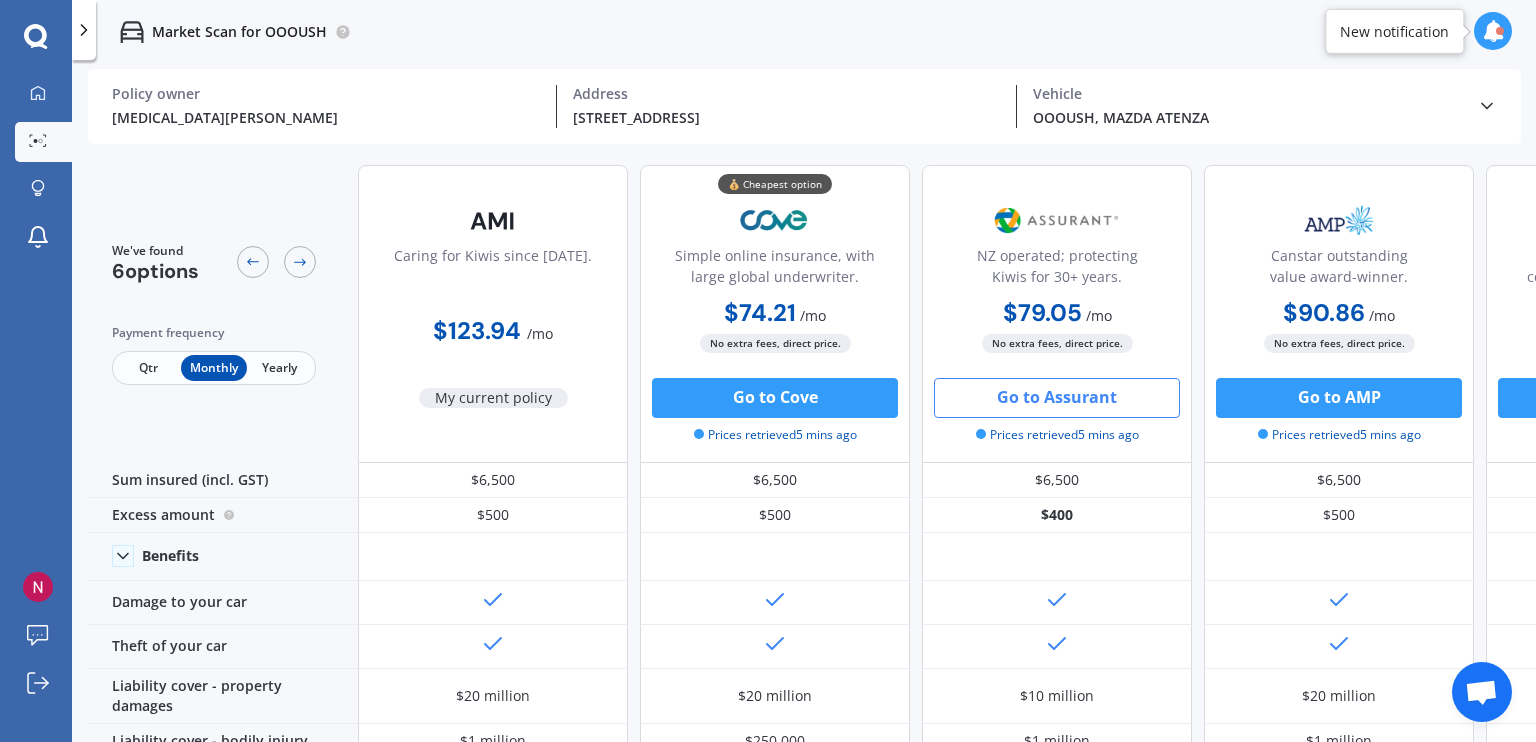 click on "Go to Assurant" at bounding box center (1057, 398) 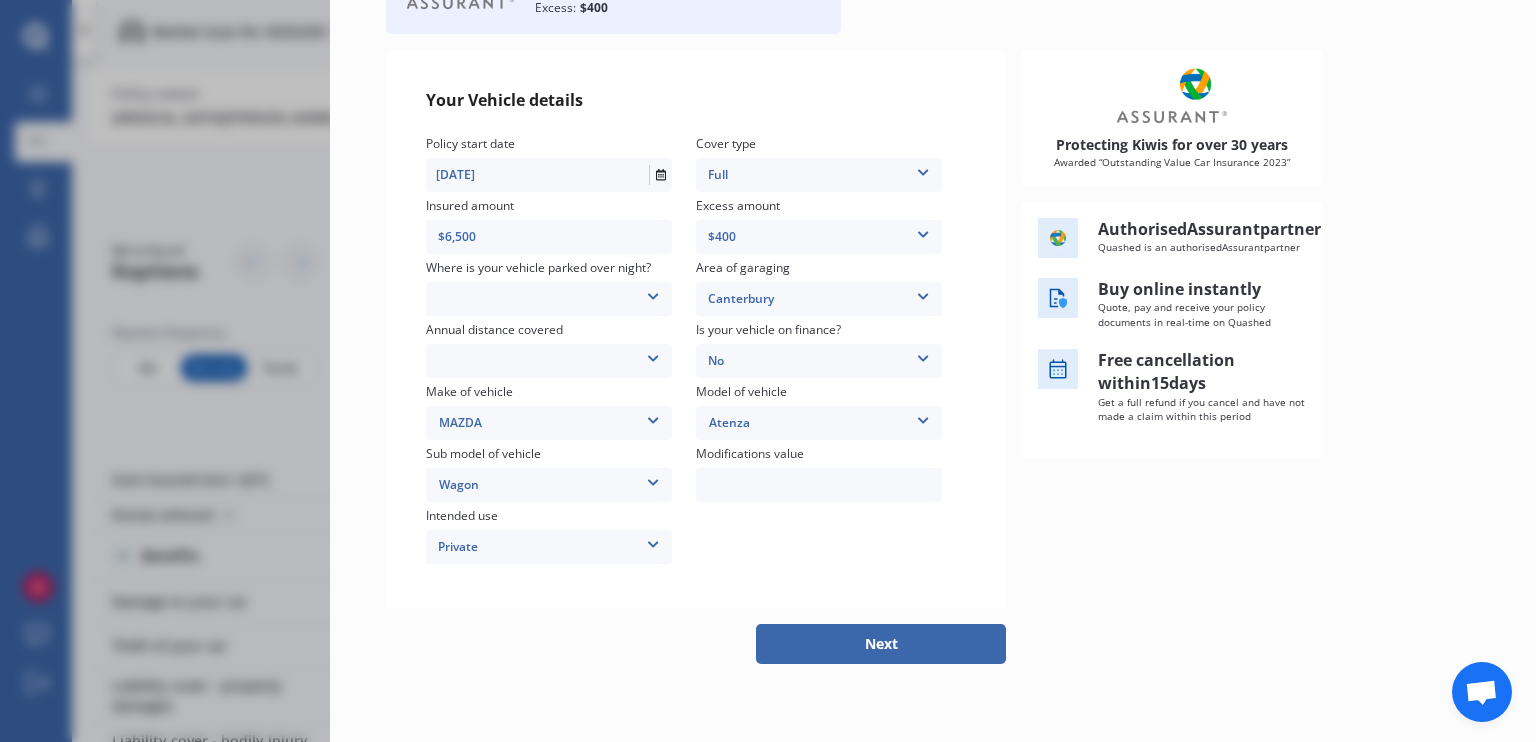 scroll, scrollTop: 189, scrollLeft: 0, axis: vertical 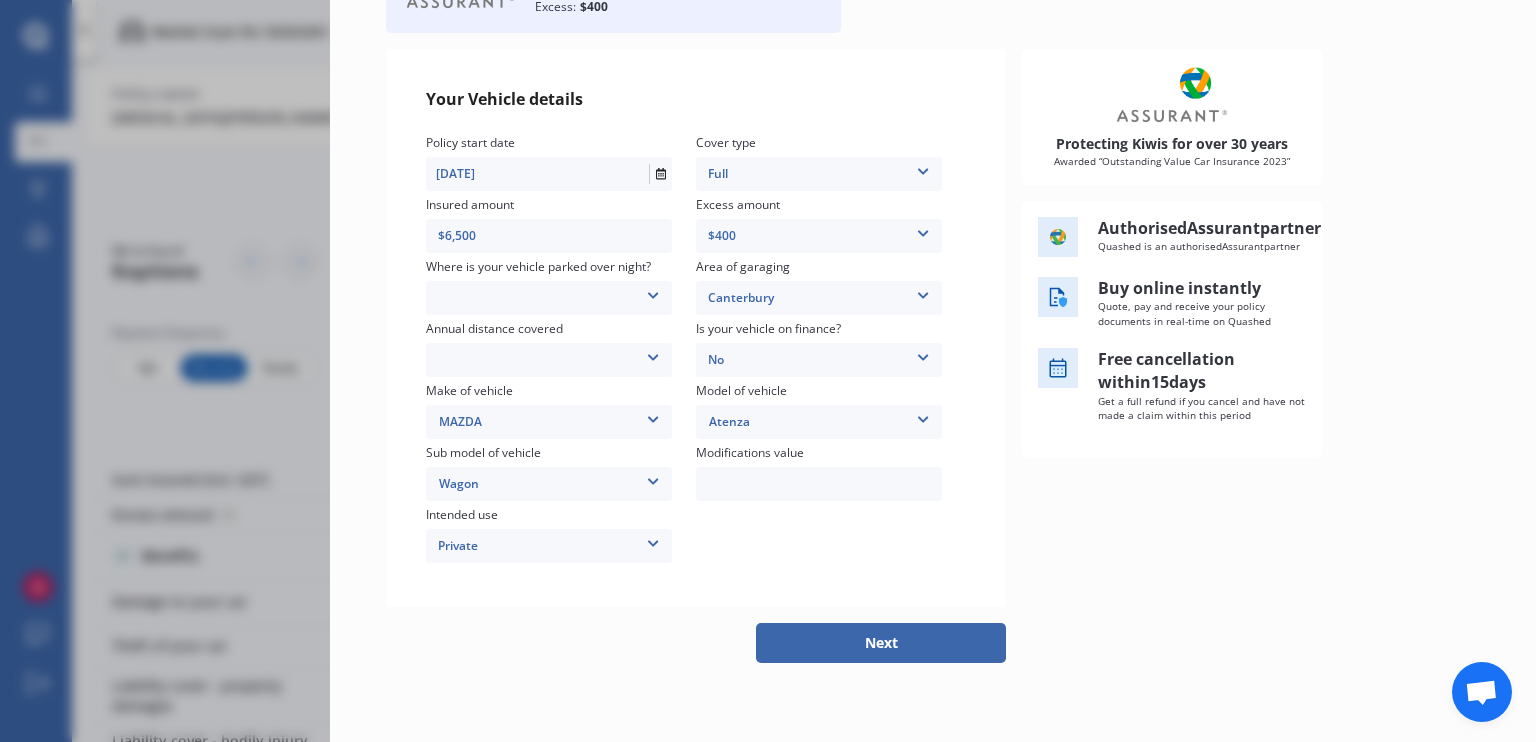 click at bounding box center (653, 292) 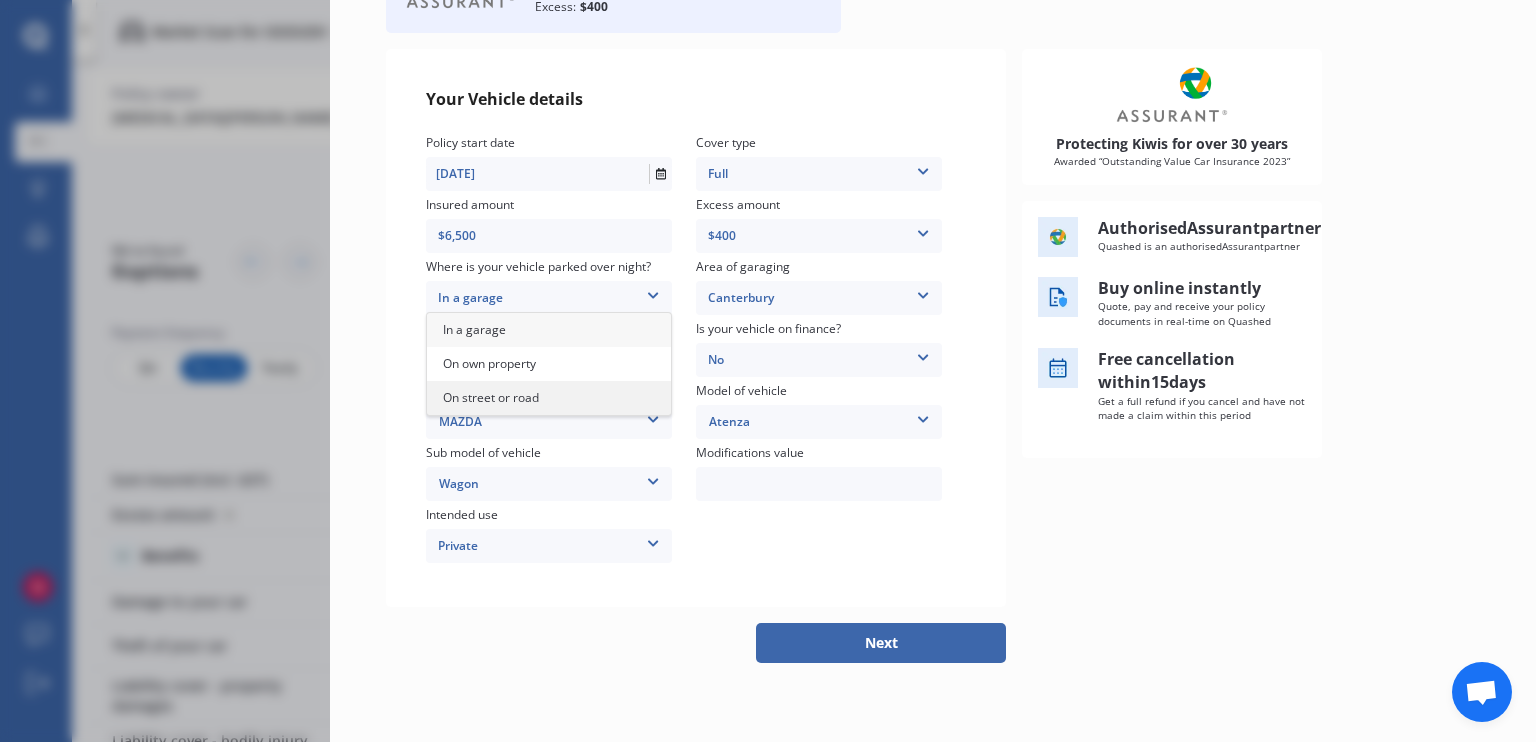 click on "On street or road" at bounding box center [549, 398] 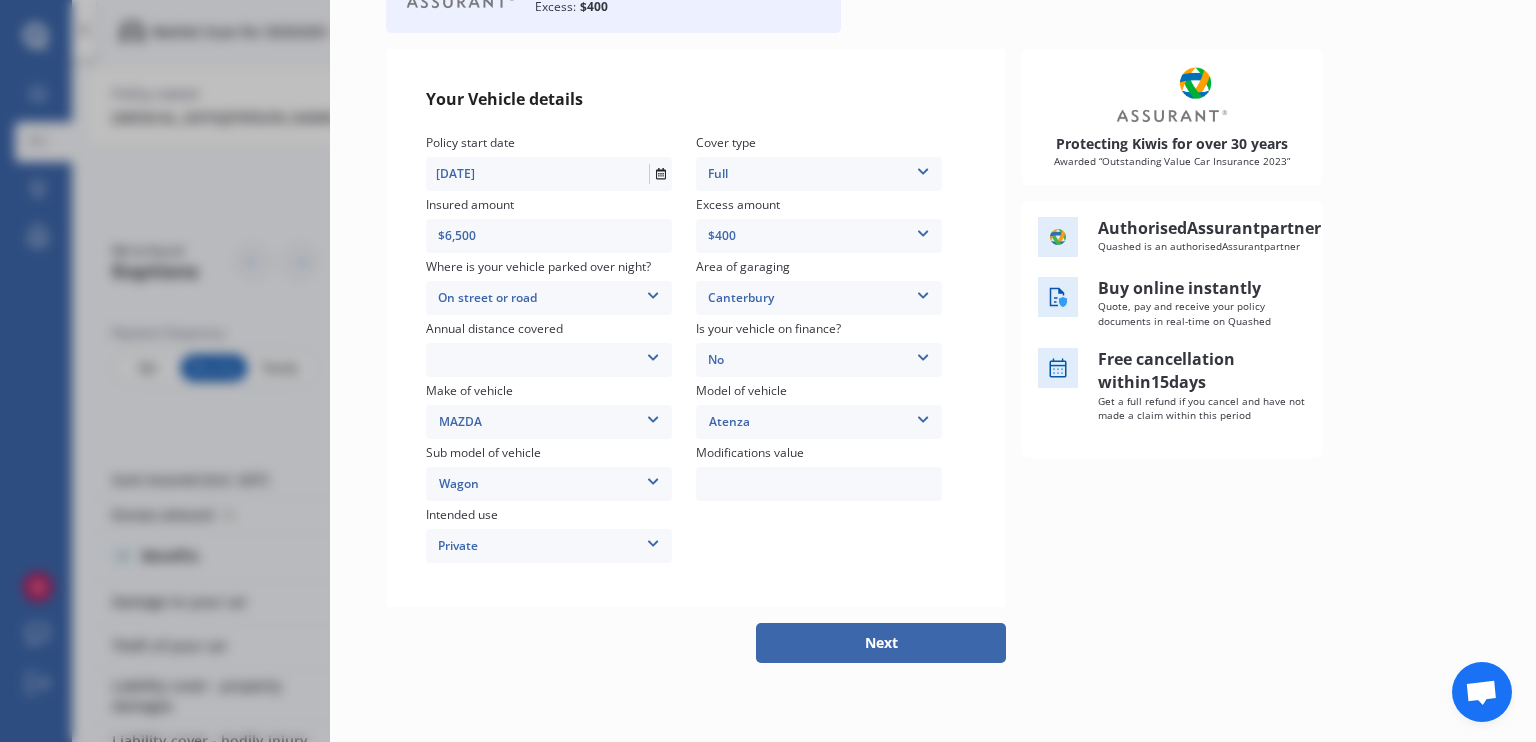 click at bounding box center (653, 354) 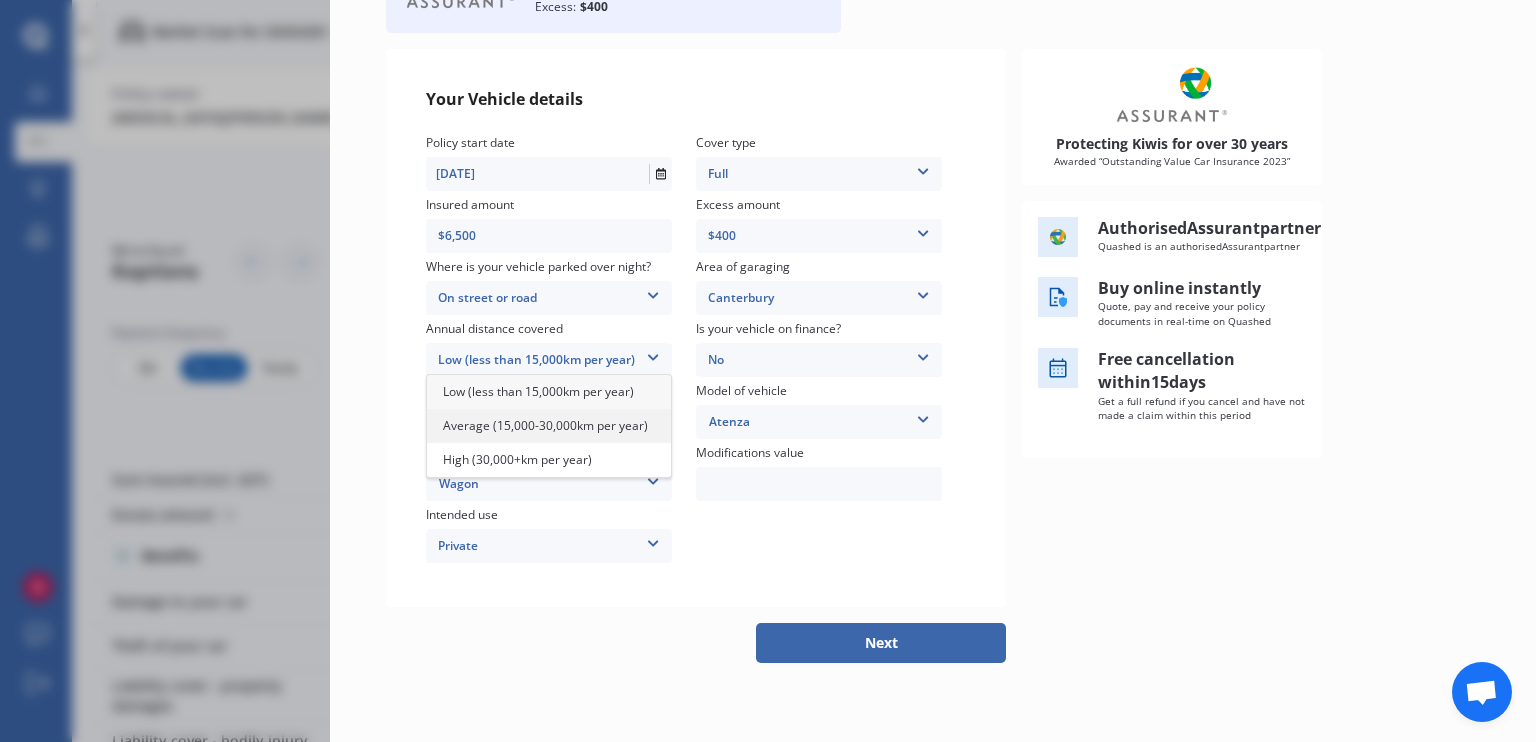 click on "Average (15,000-30,000km per year)" at bounding box center (545, 425) 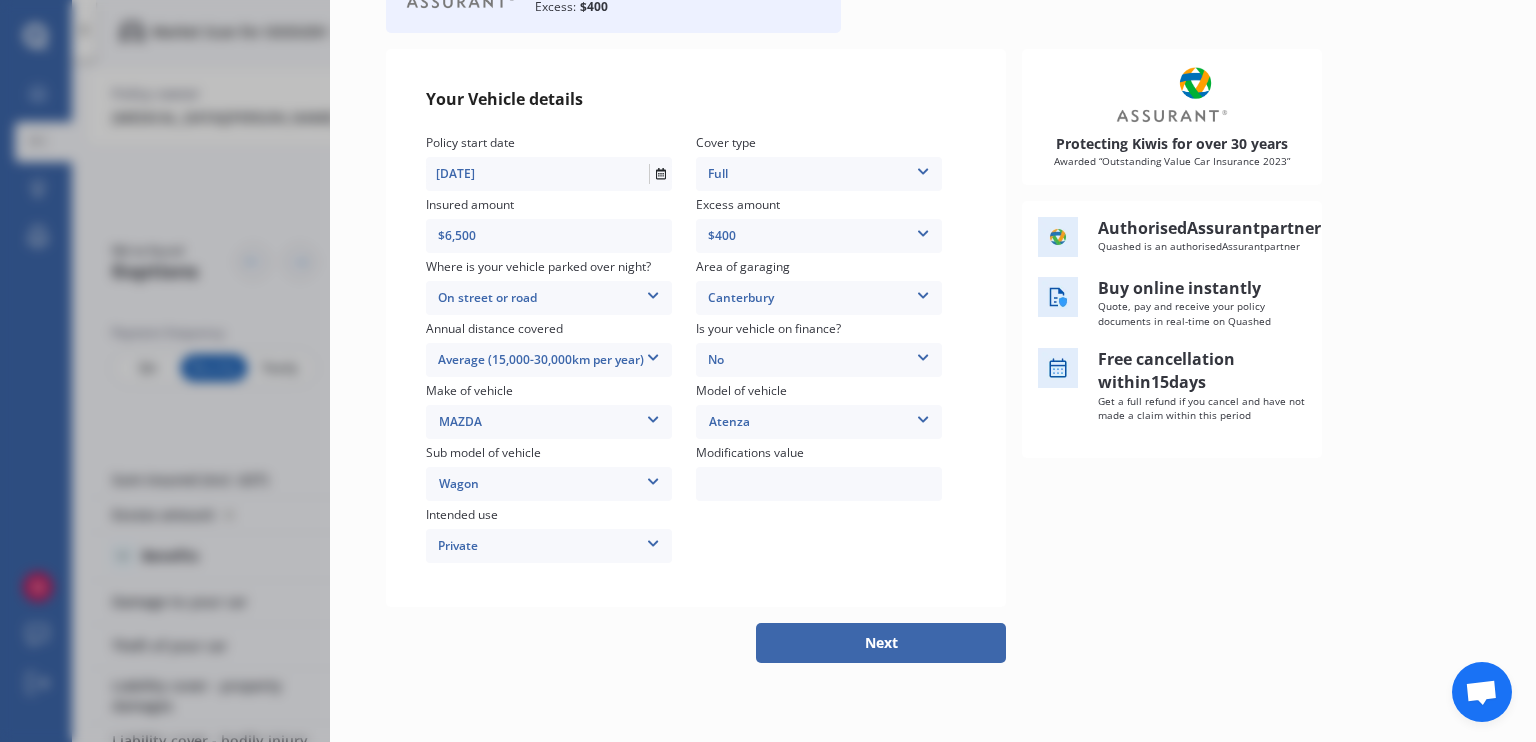 click on "Next" at bounding box center [881, 643] 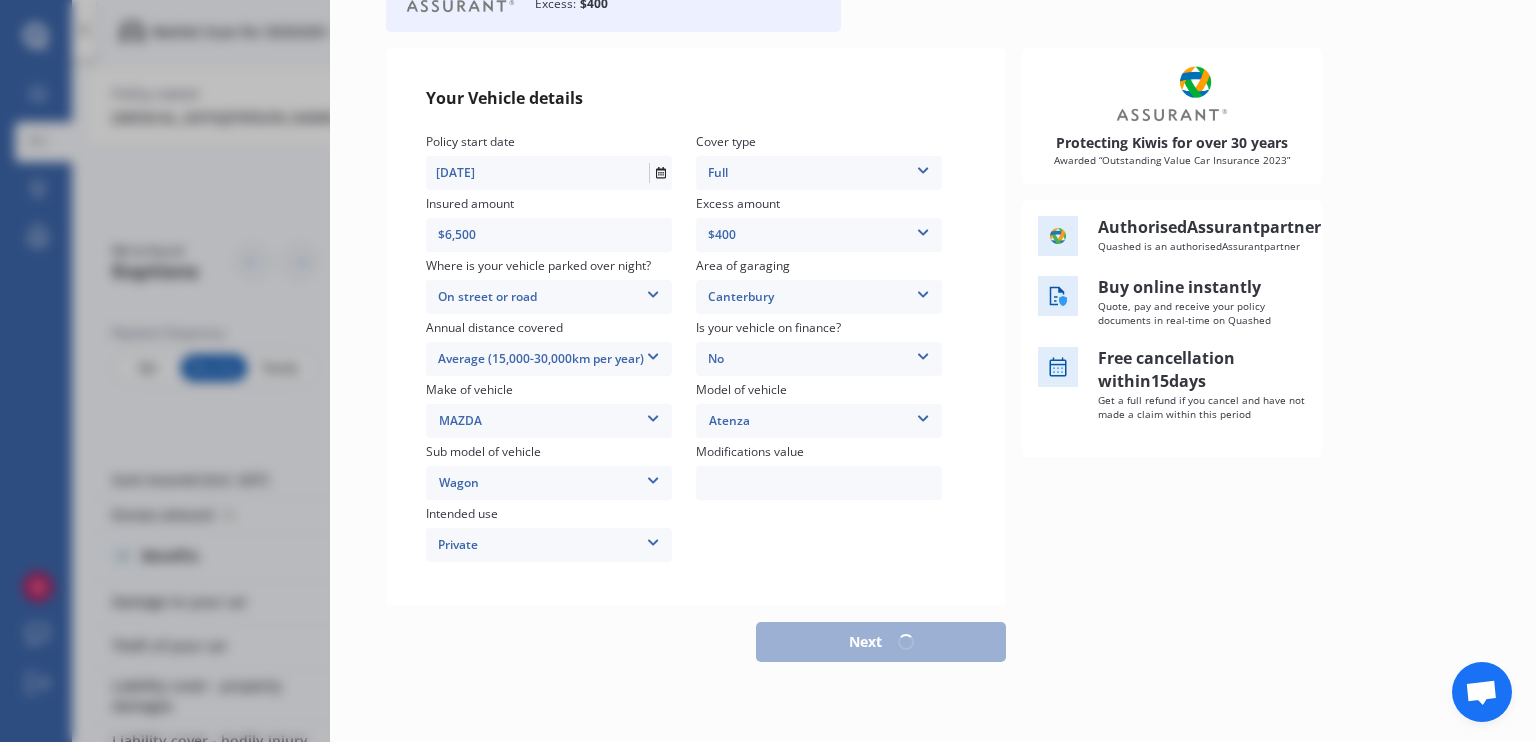 scroll, scrollTop: 179, scrollLeft: 0, axis: vertical 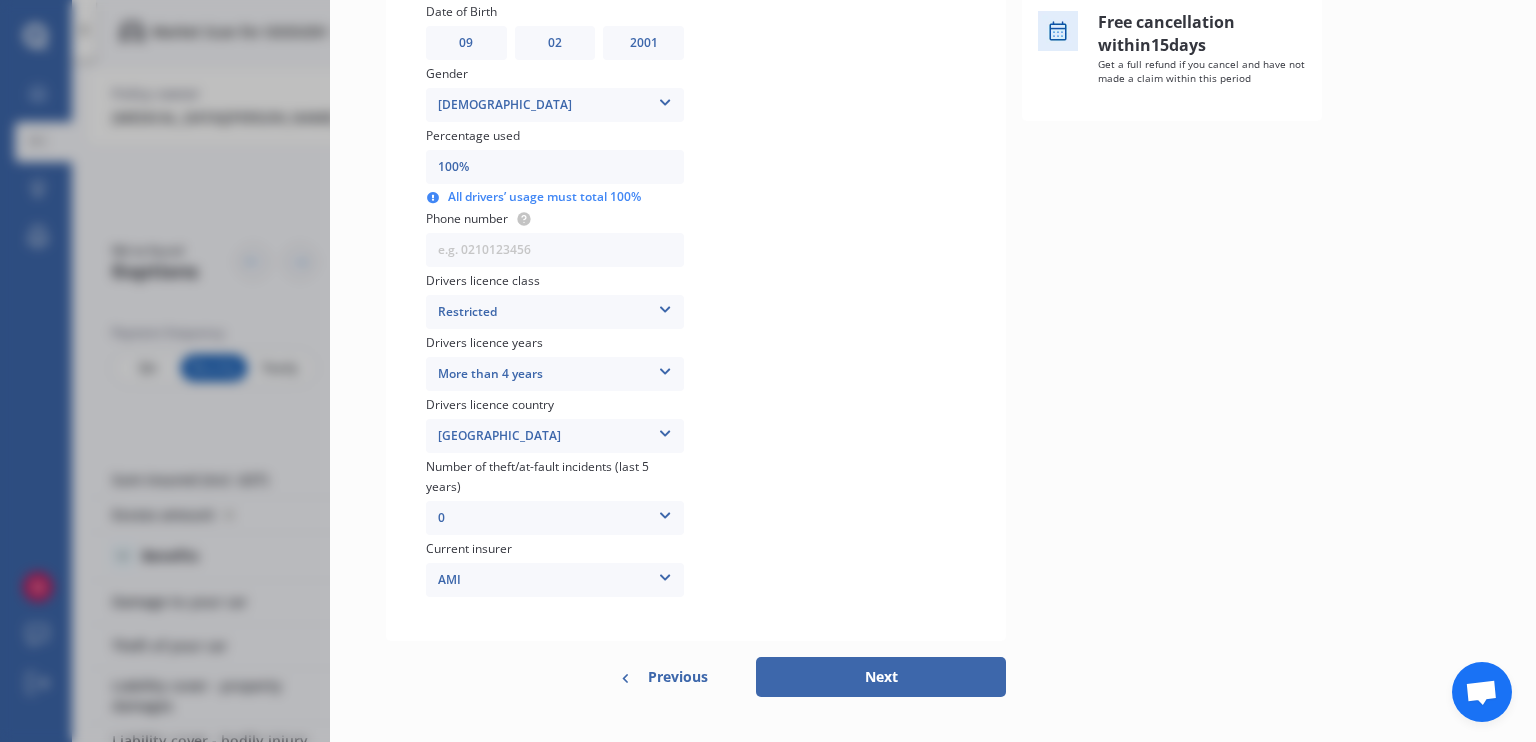 click at bounding box center [665, 368] 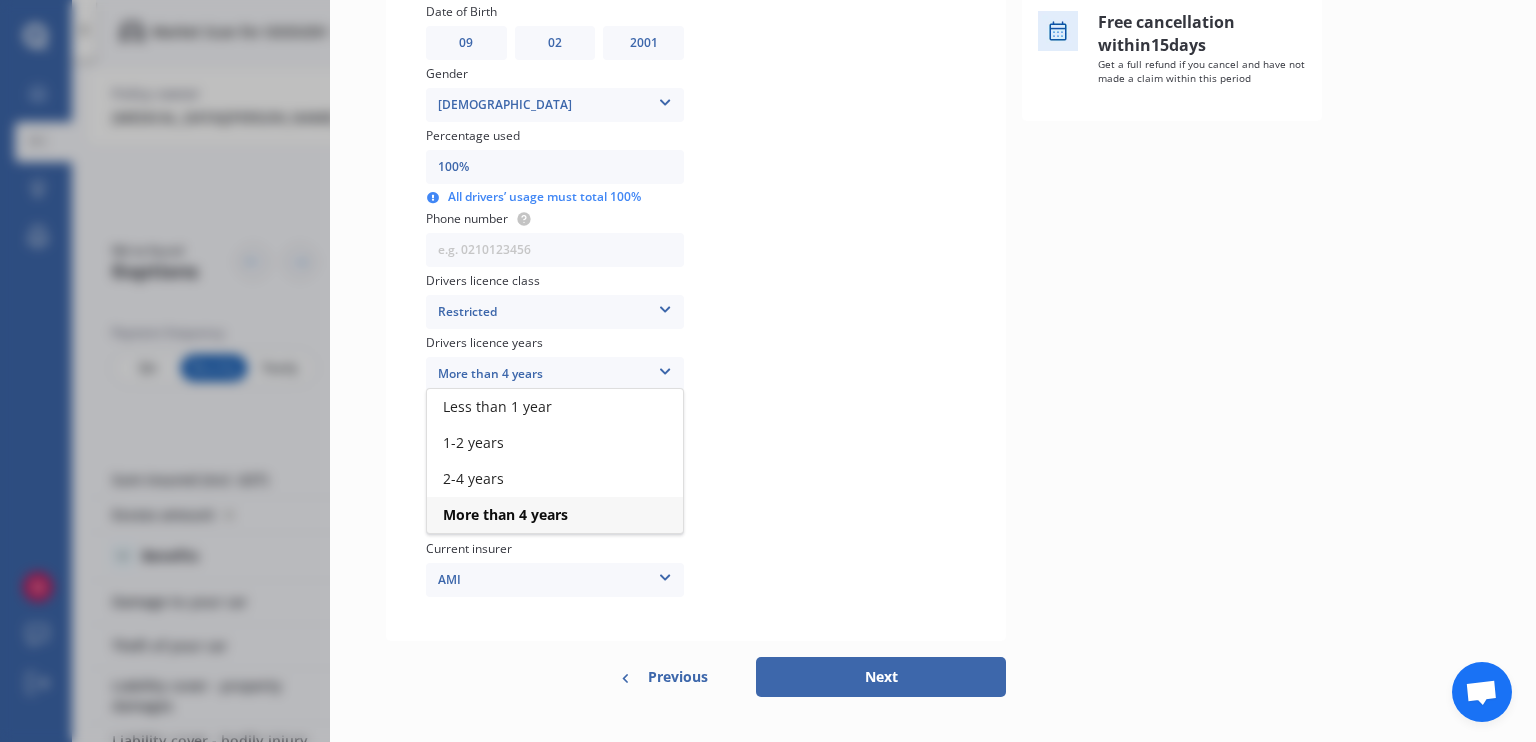 click at bounding box center (665, 368) 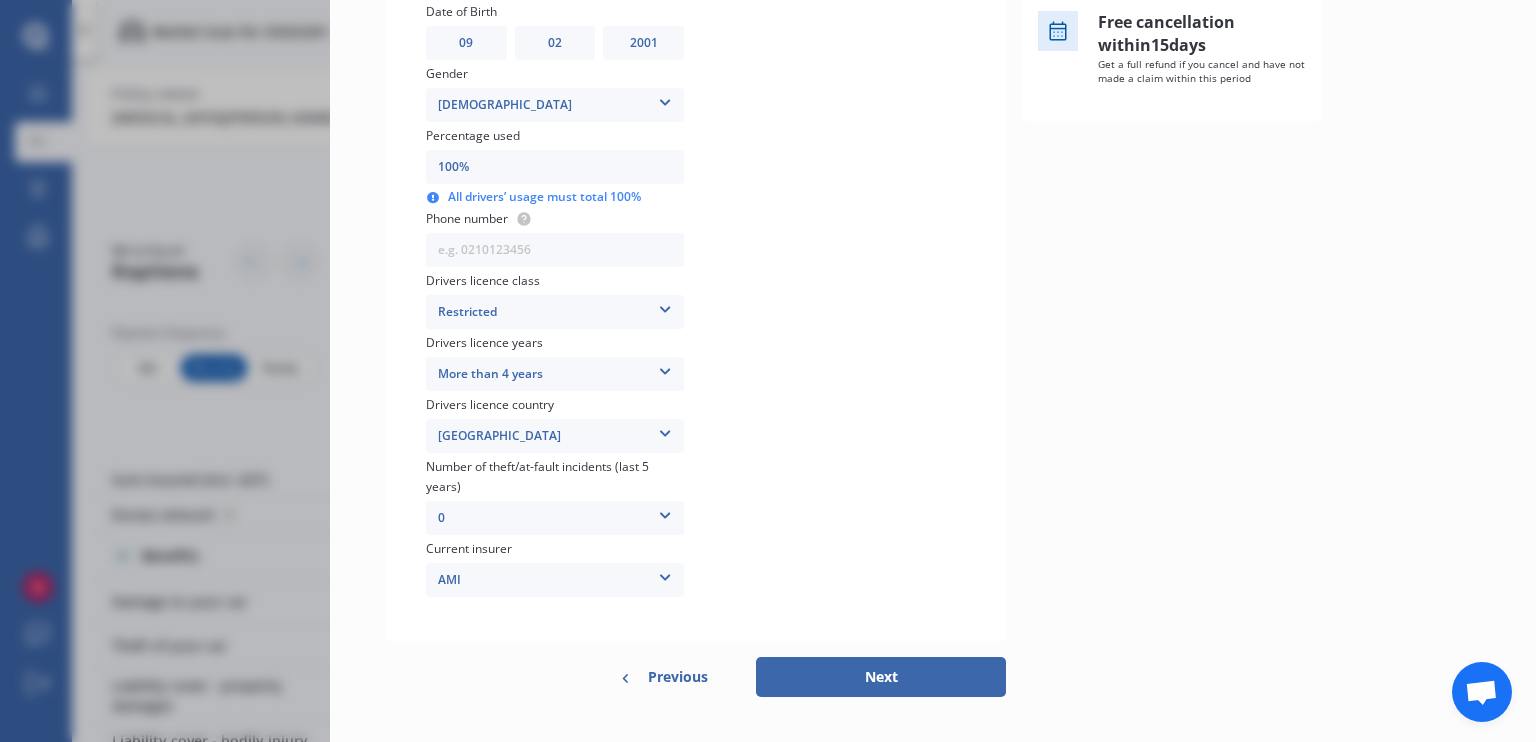 scroll, scrollTop: 560, scrollLeft: 0, axis: vertical 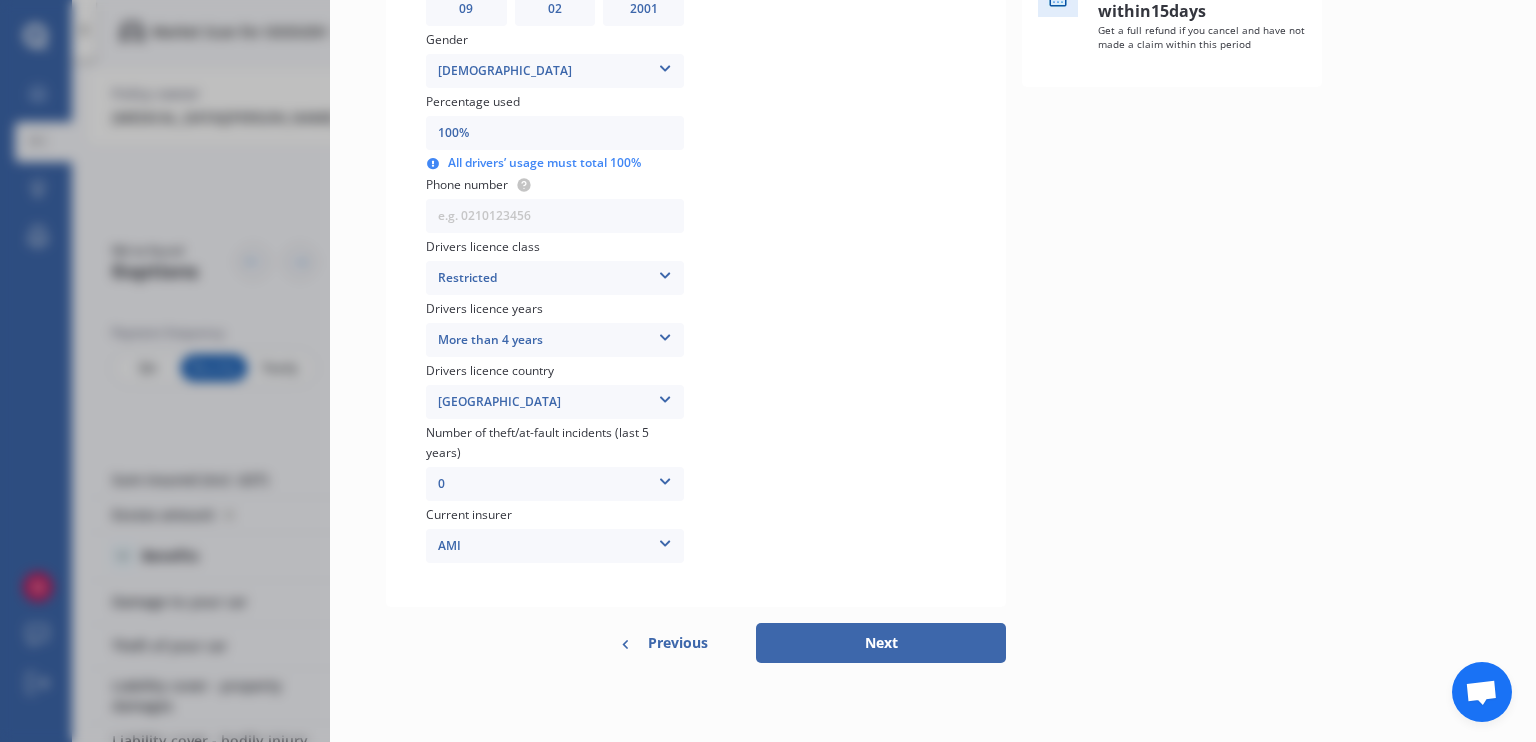click at bounding box center [665, 540] 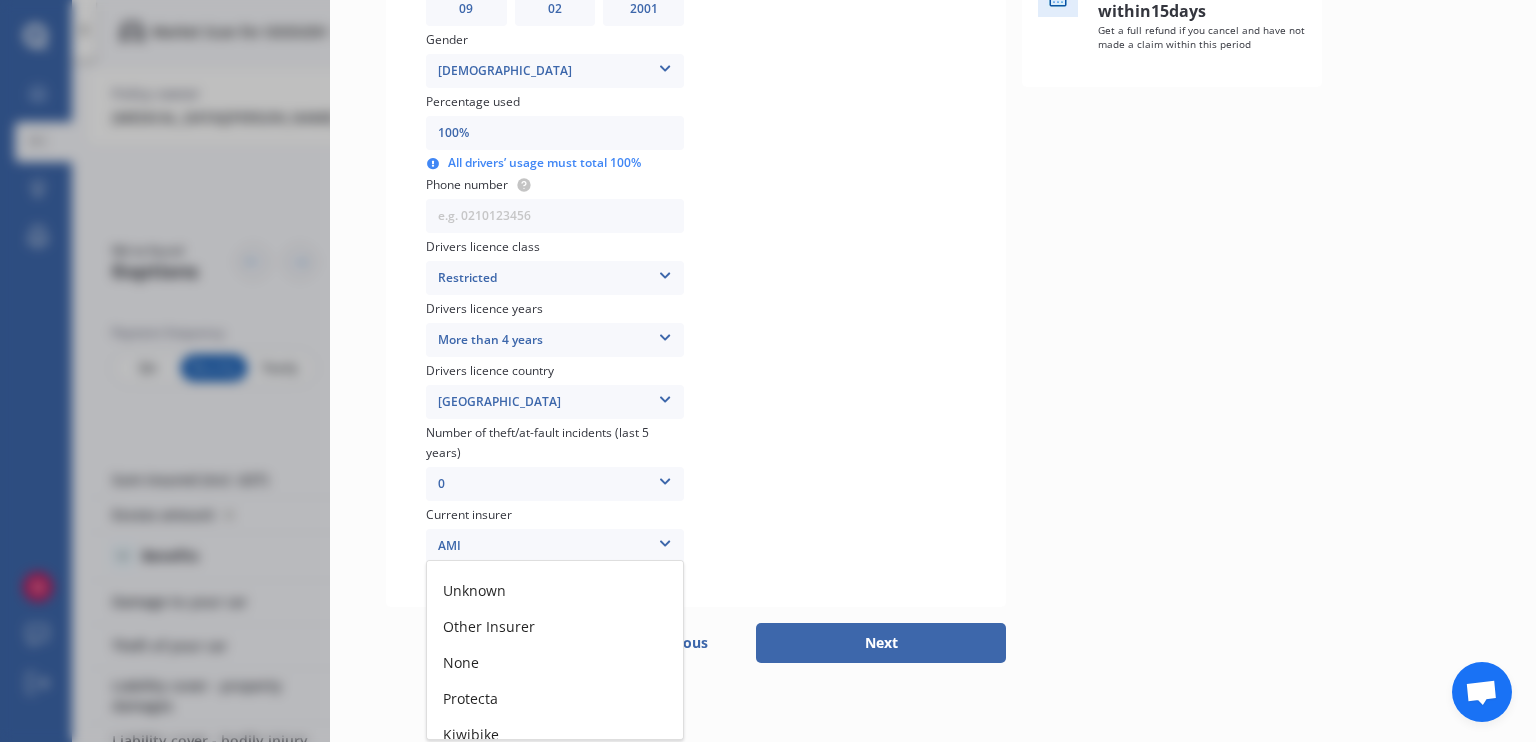 scroll, scrollTop: 217, scrollLeft: 0, axis: vertical 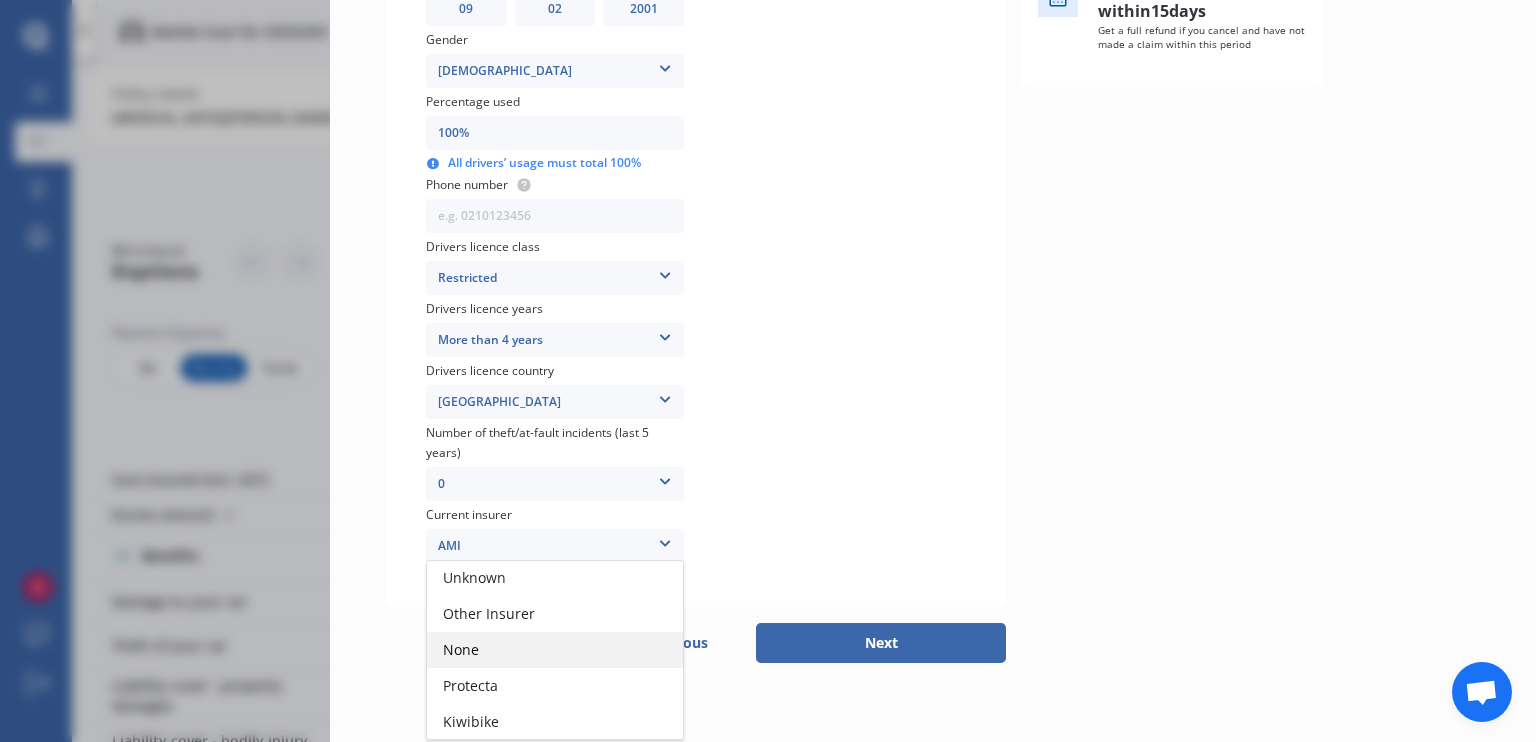 click on "None" at bounding box center [555, 650] 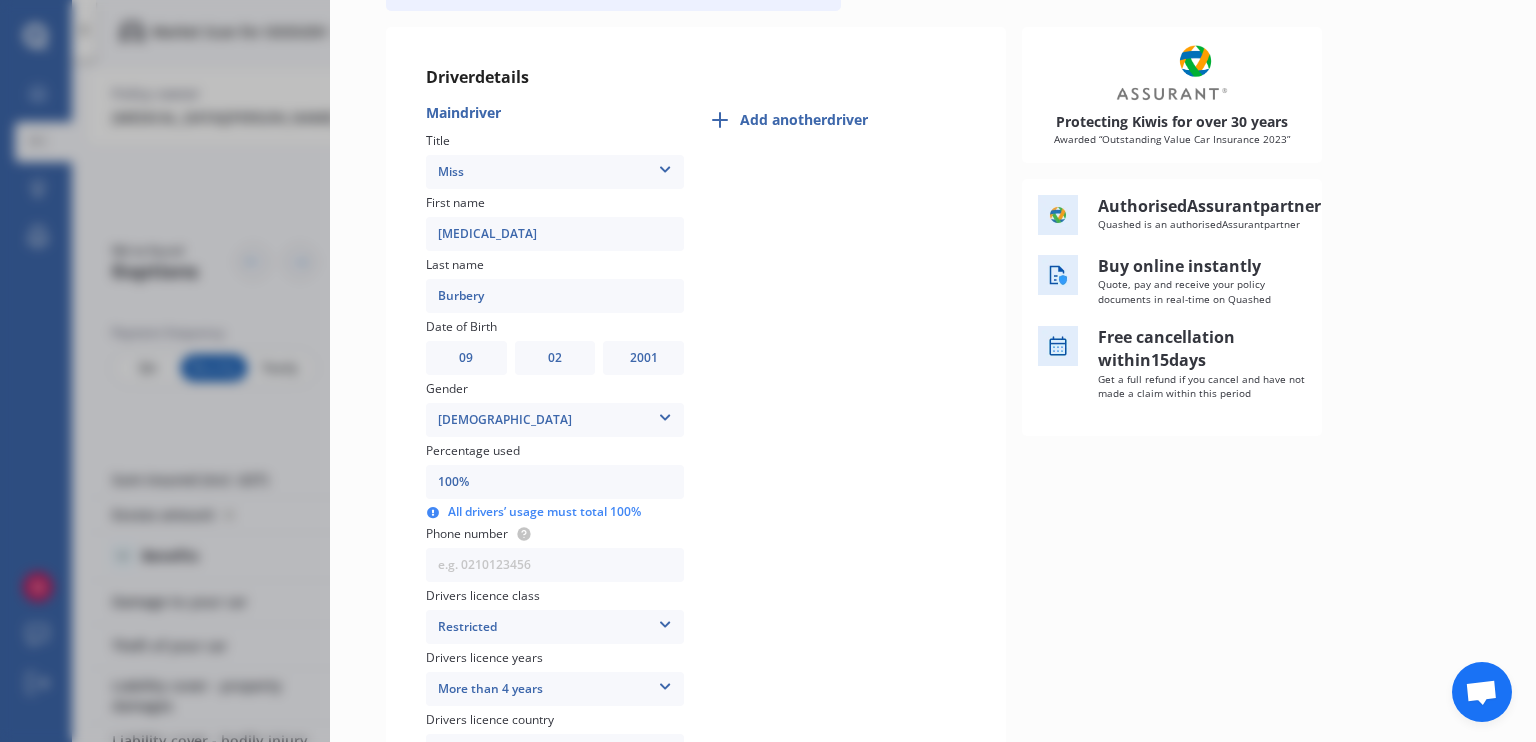 scroll, scrollTop: 0, scrollLeft: 0, axis: both 